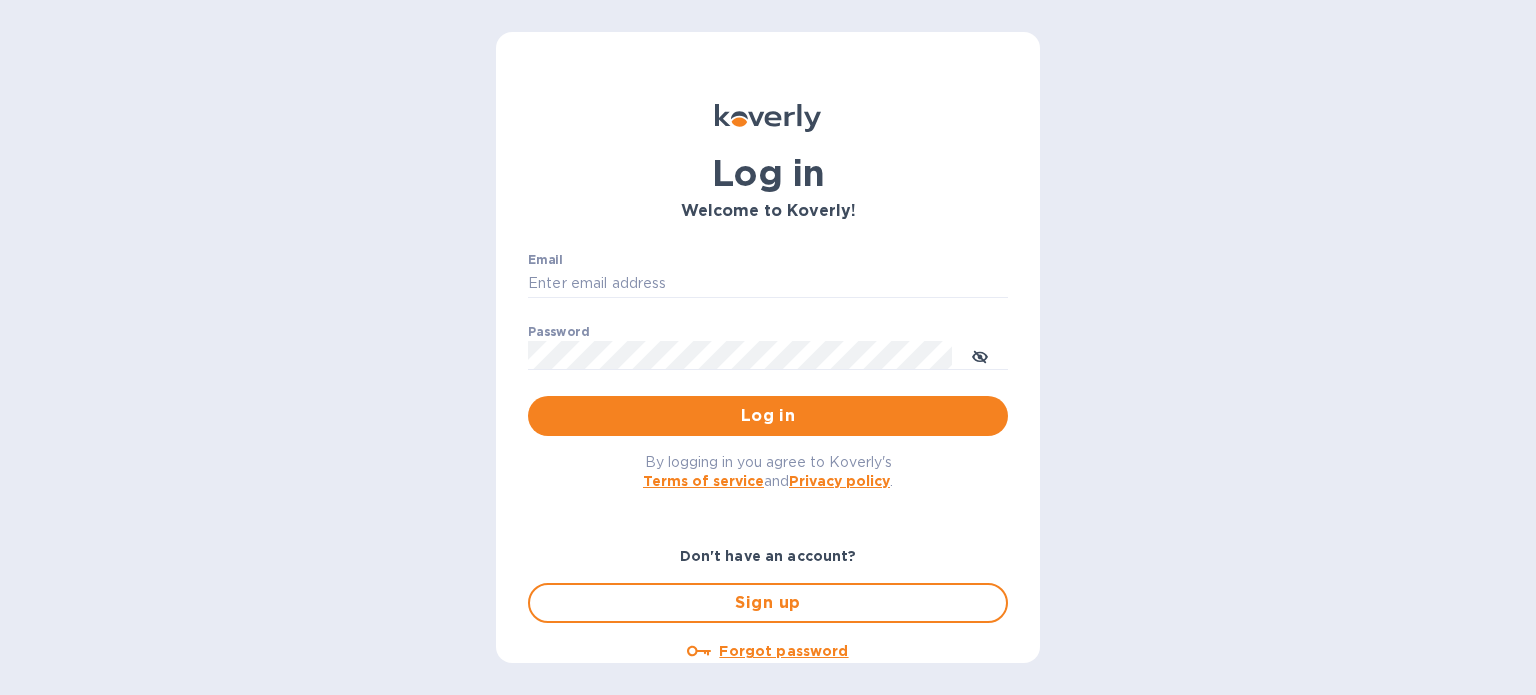 scroll, scrollTop: 0, scrollLeft: 0, axis: both 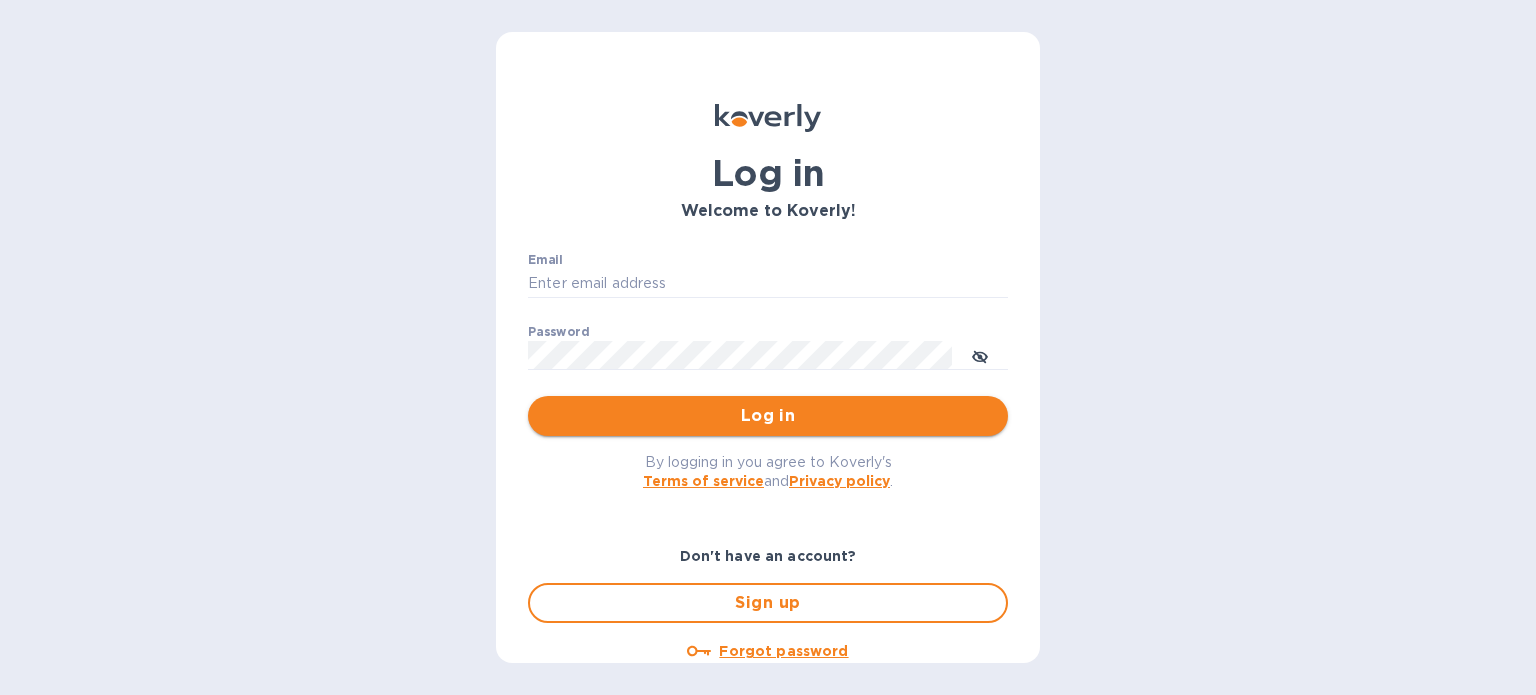 type on "[USERNAME]@[DOMAIN].com" 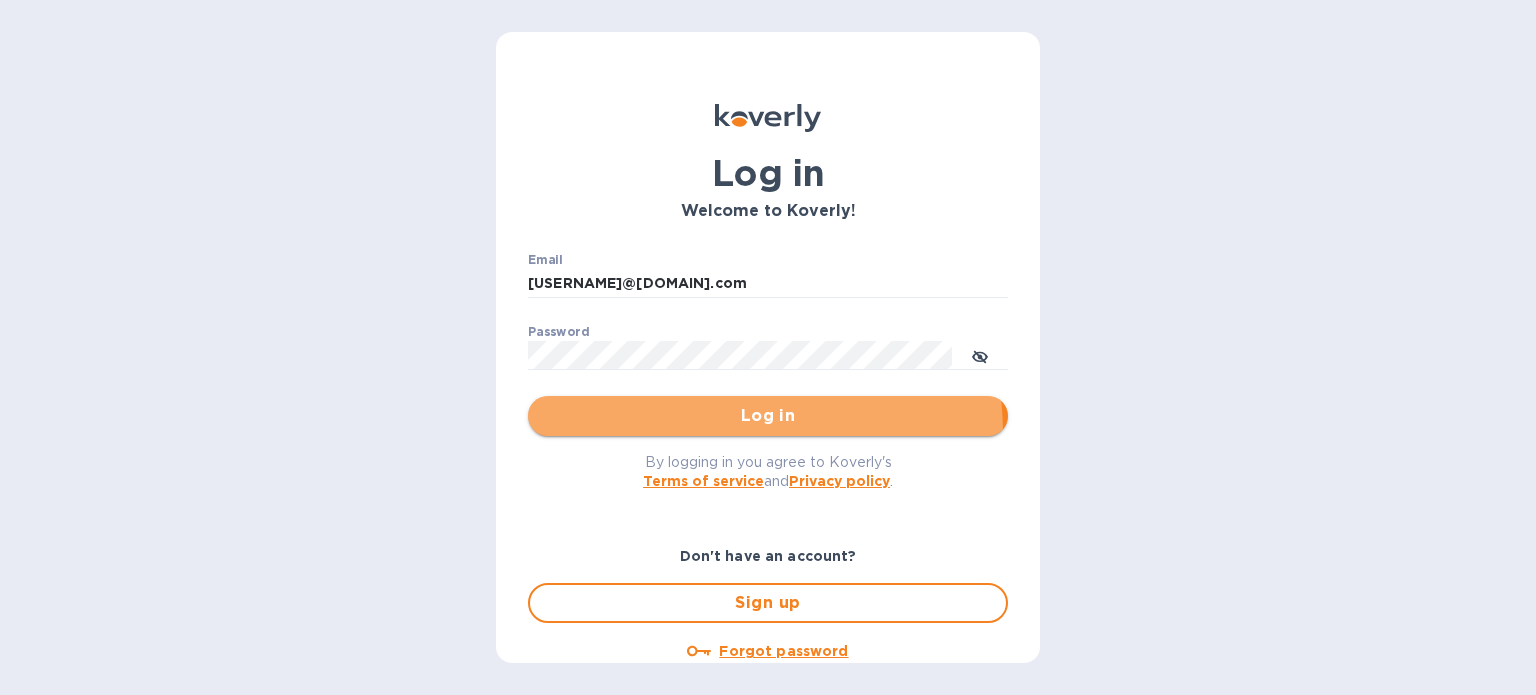 click on "Log in" at bounding box center (768, 416) 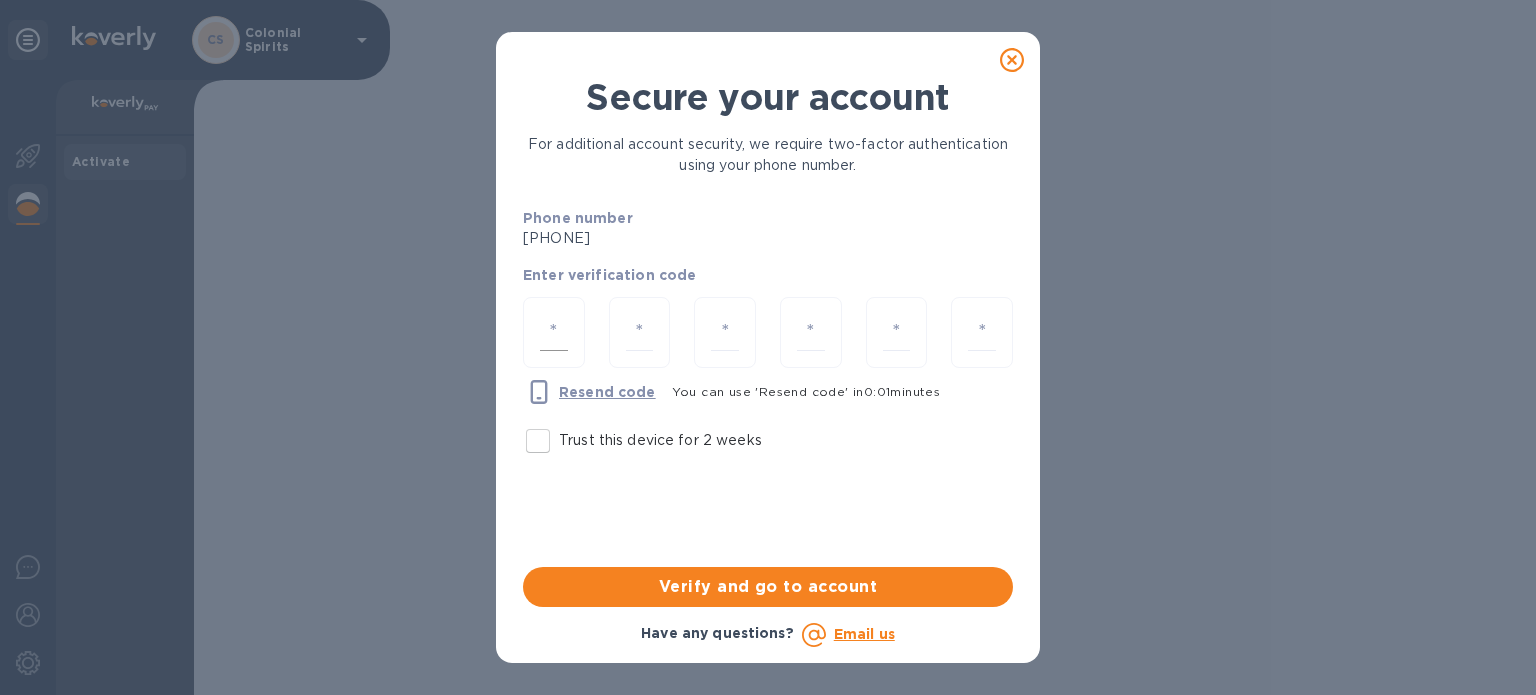 click at bounding box center (554, 332) 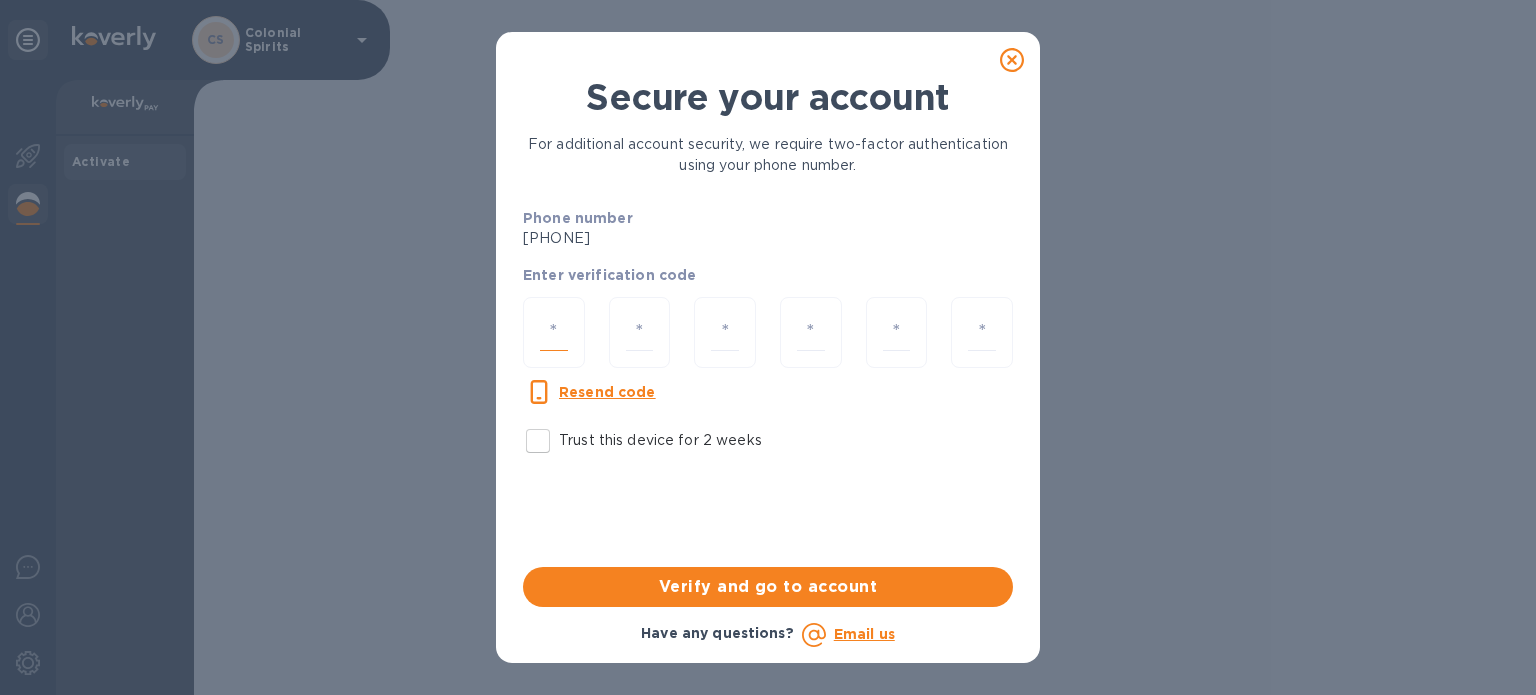 type on "6" 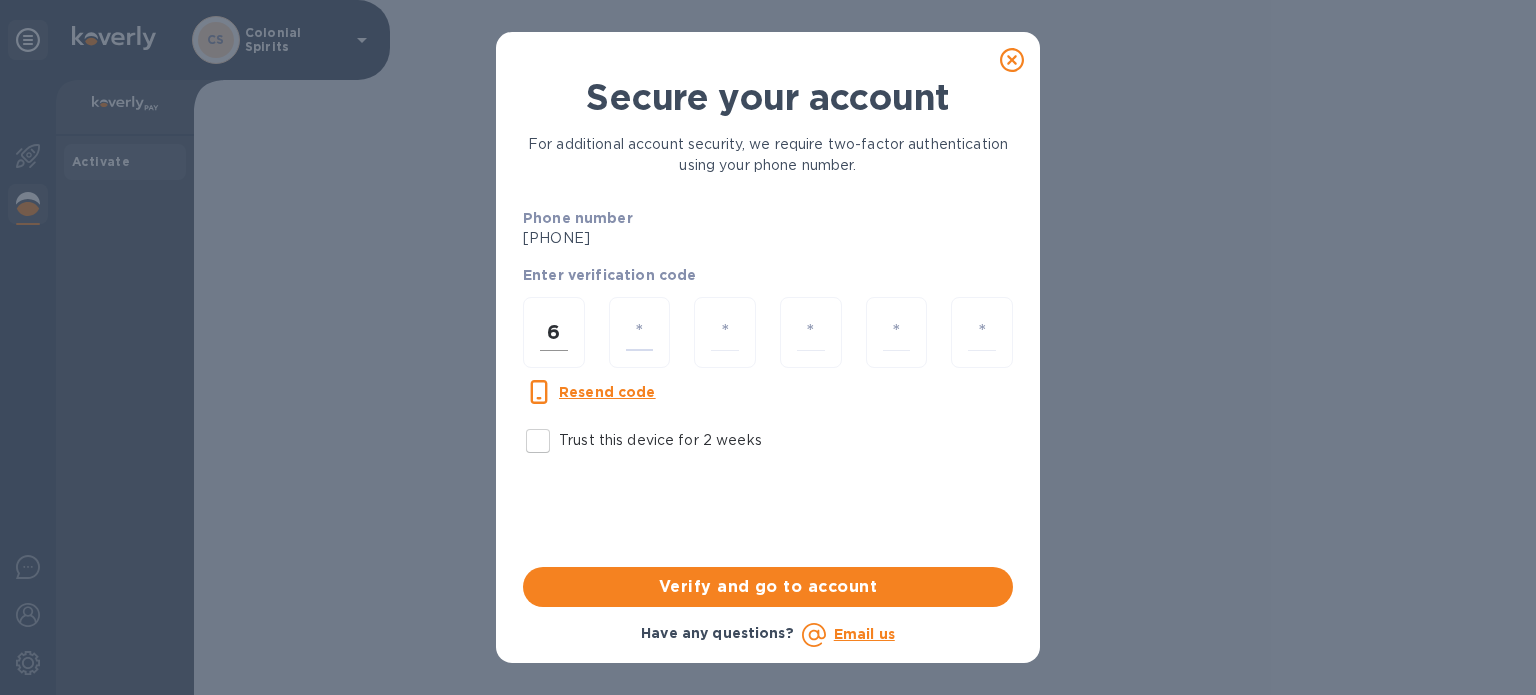 type on "8" 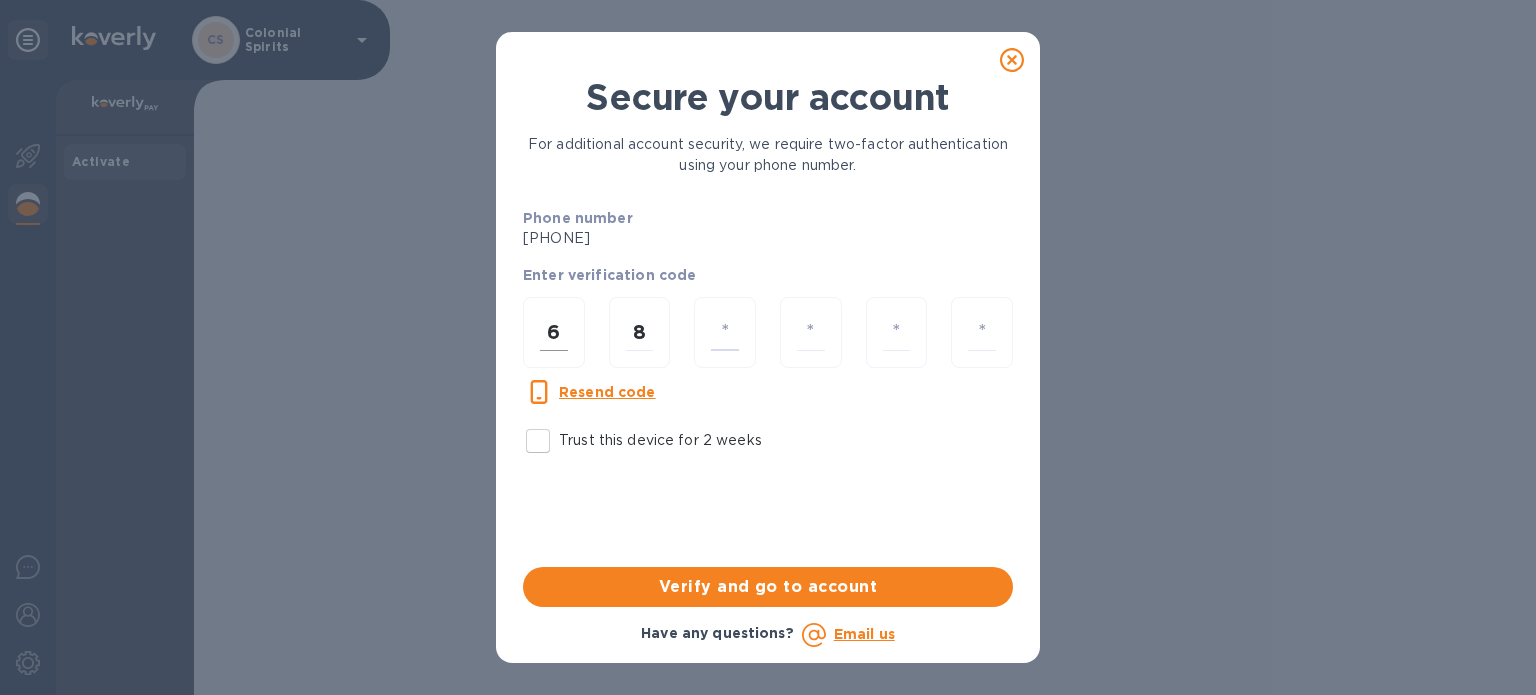 type on "5" 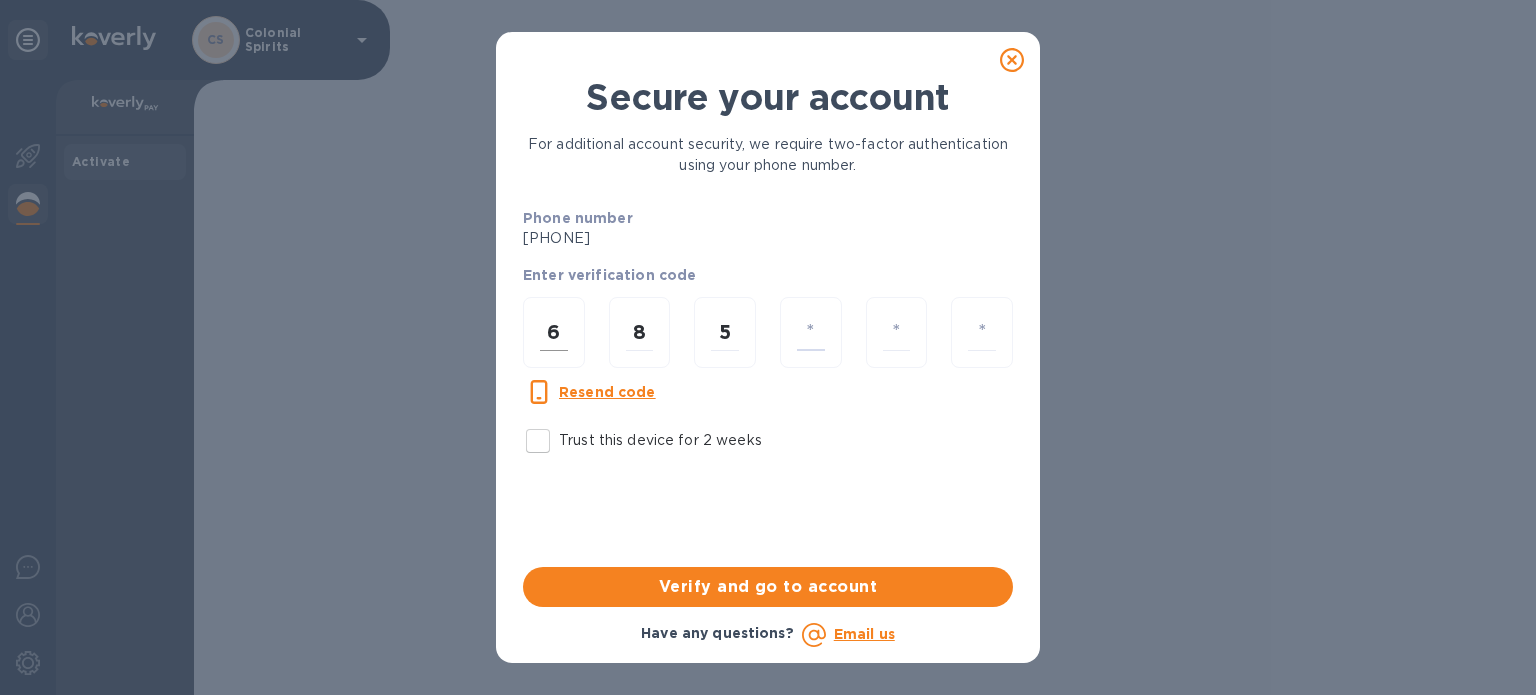 type on "8" 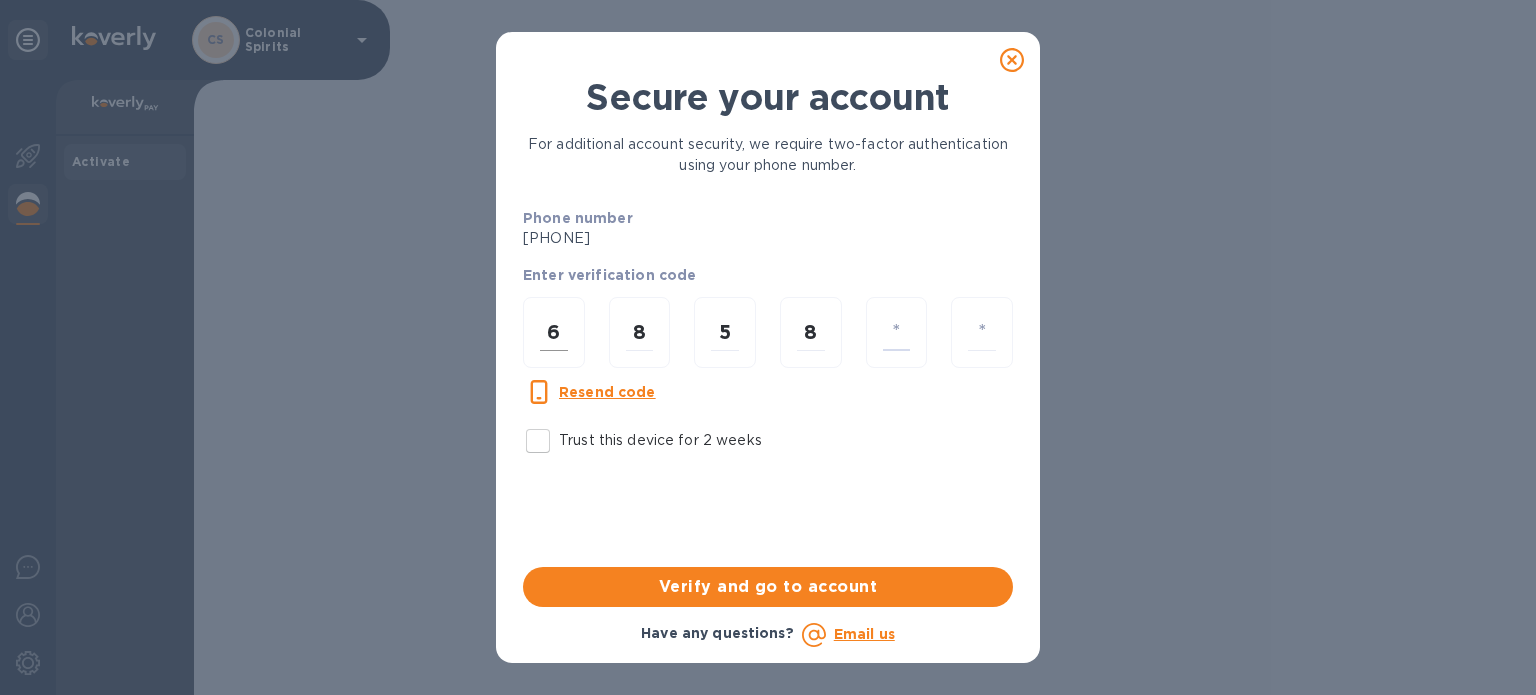type on "1" 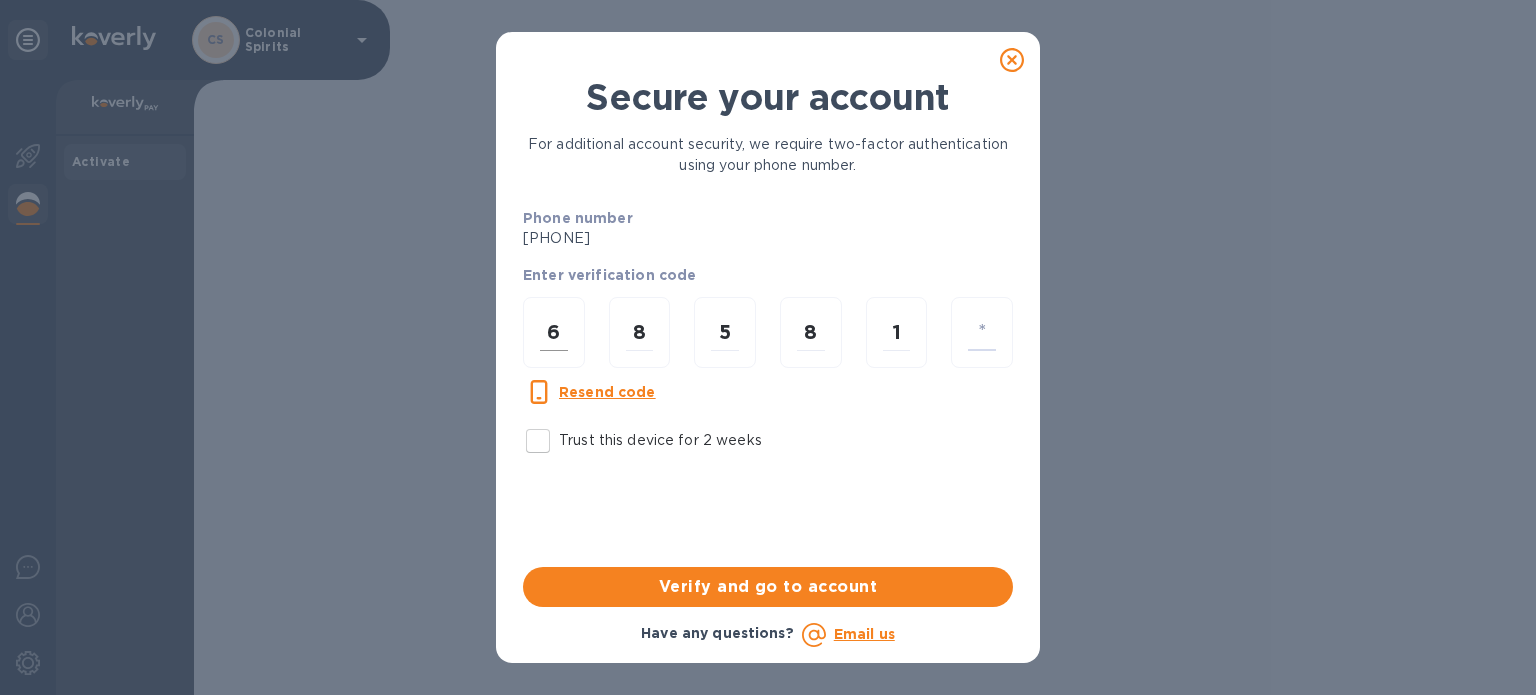type on "7" 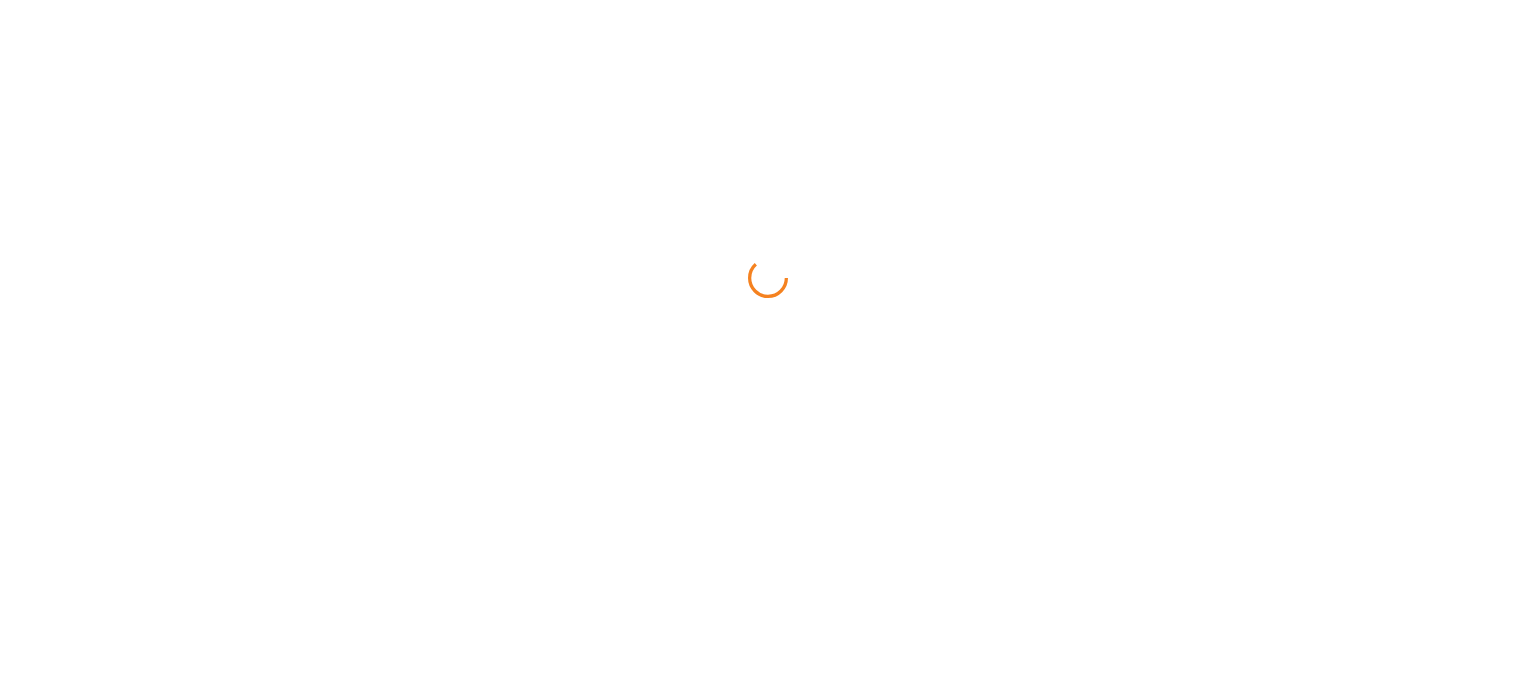 scroll, scrollTop: 0, scrollLeft: 0, axis: both 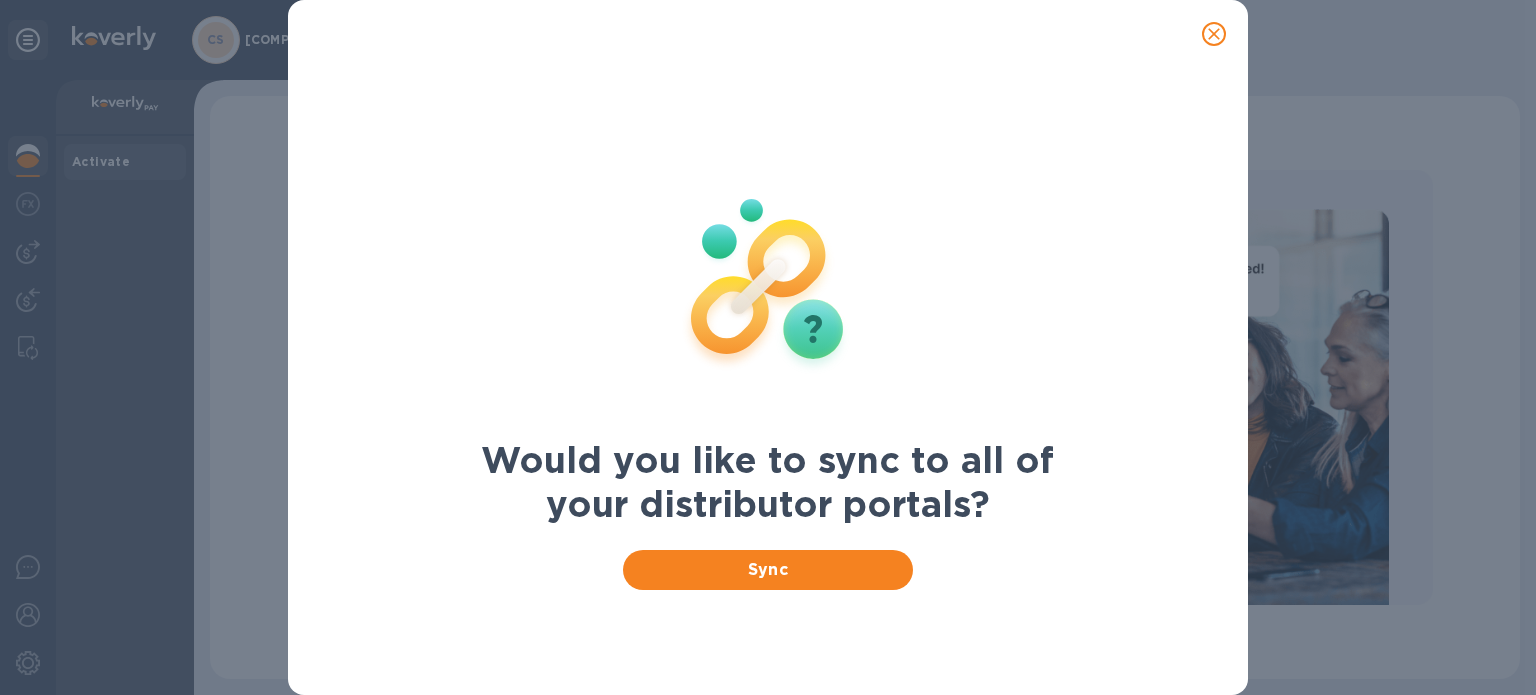 click 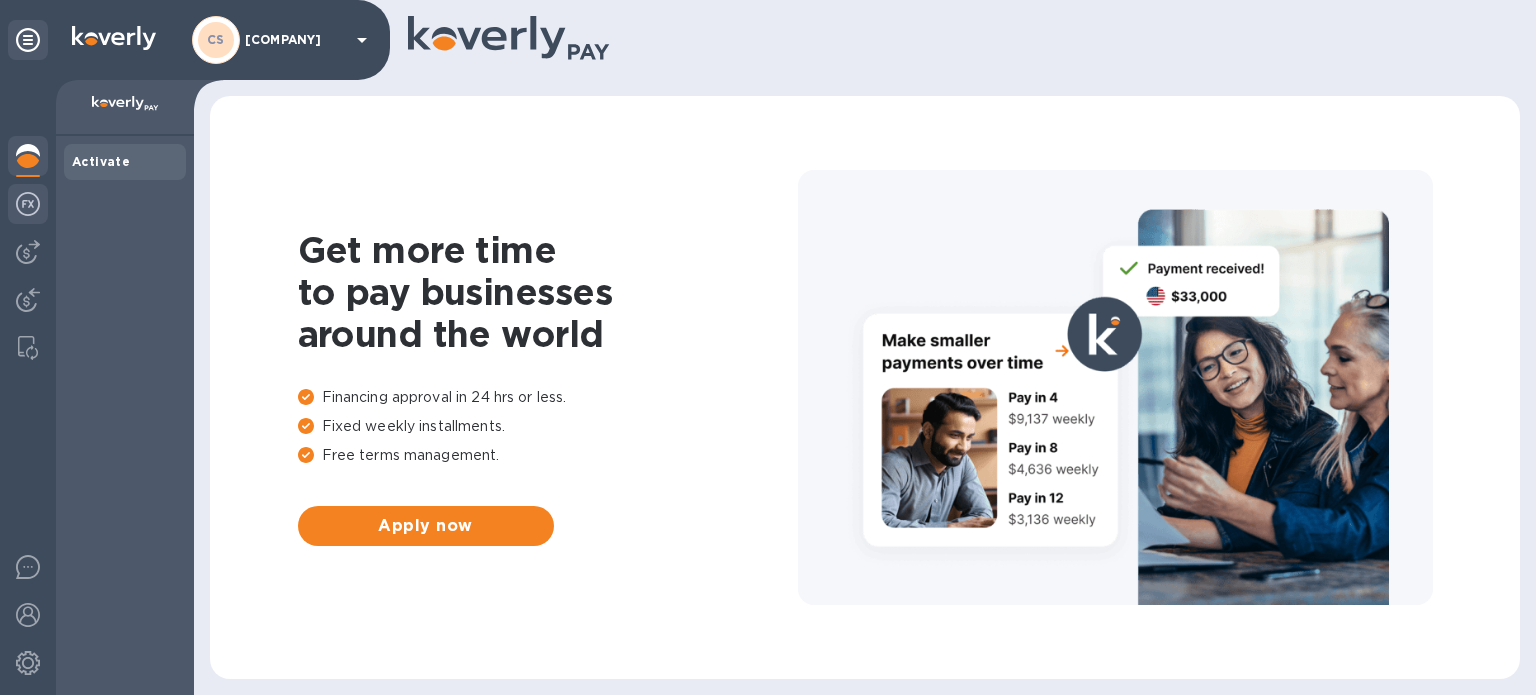 click at bounding box center (28, 206) 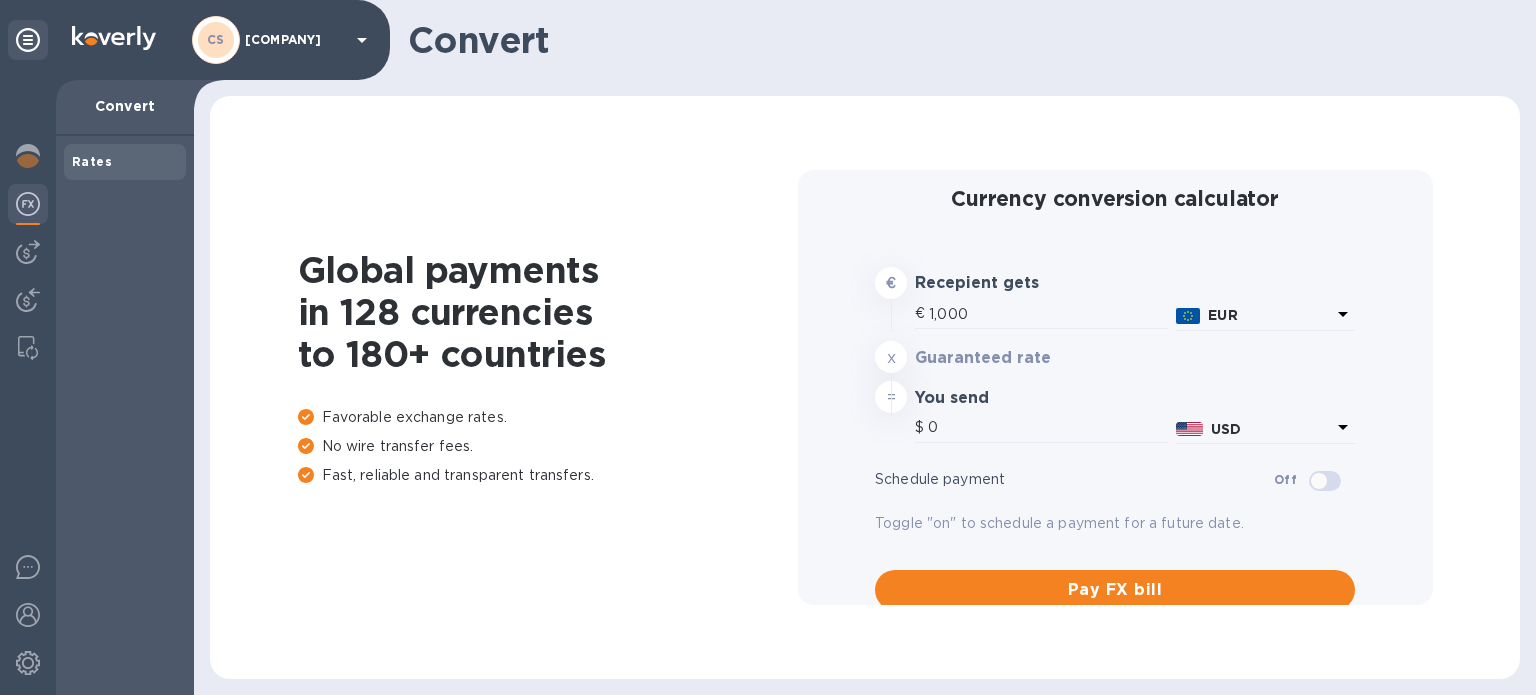 type on "1,170.13" 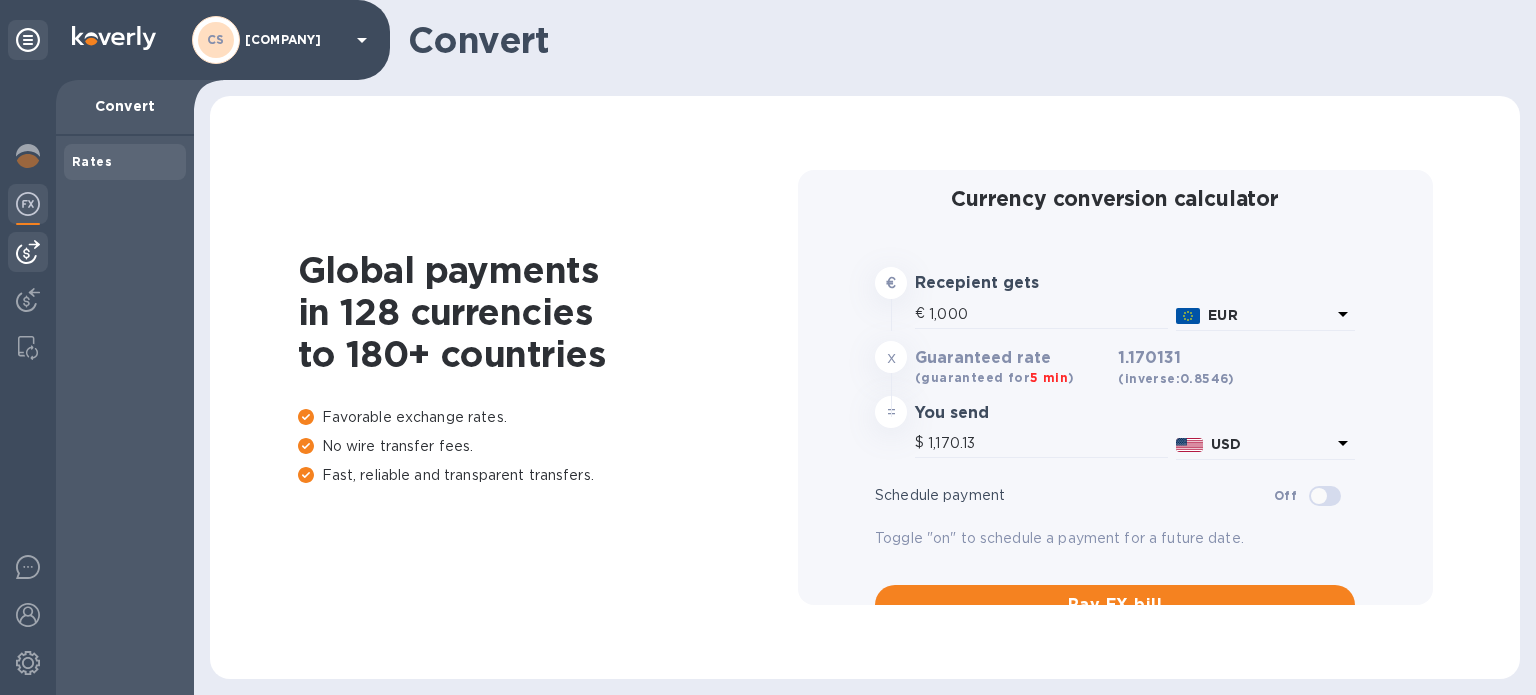 click at bounding box center [28, 252] 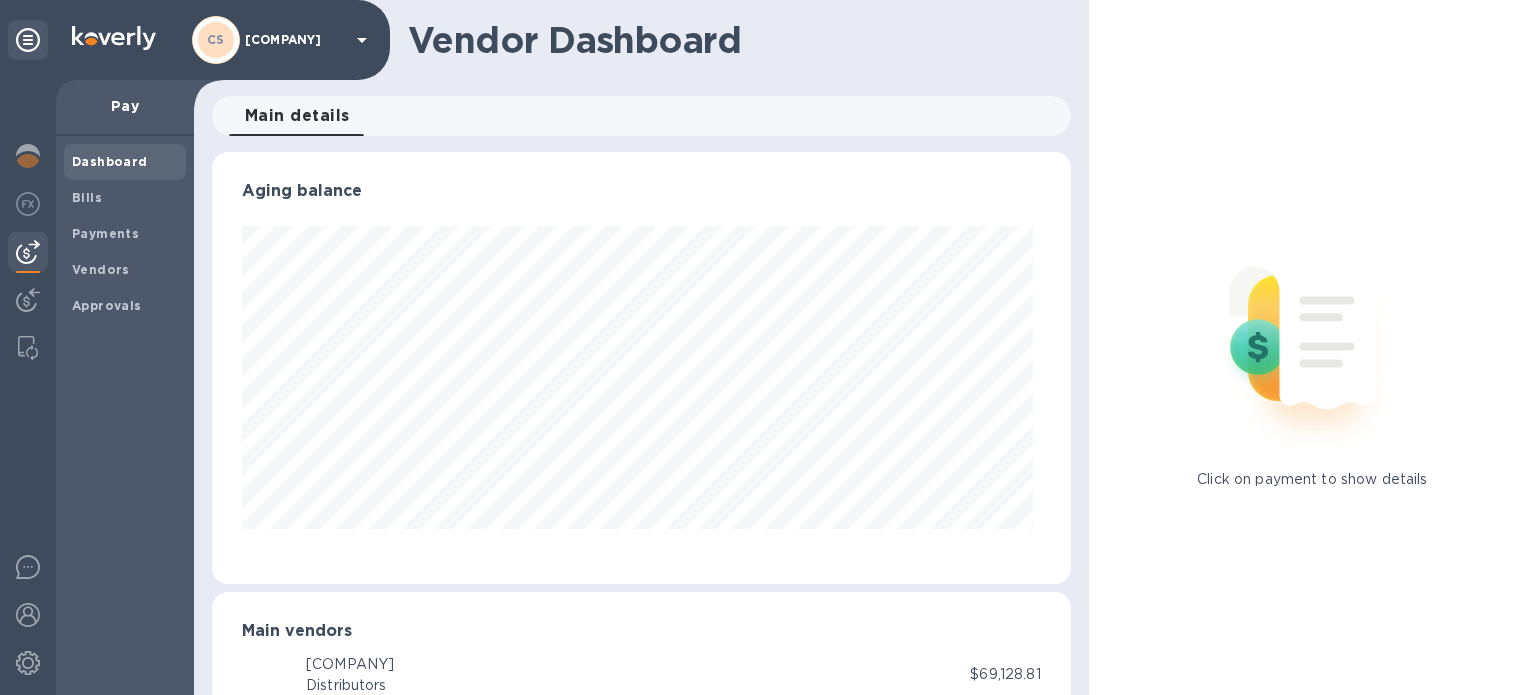 scroll, scrollTop: 999568, scrollLeft: 999149, axis: both 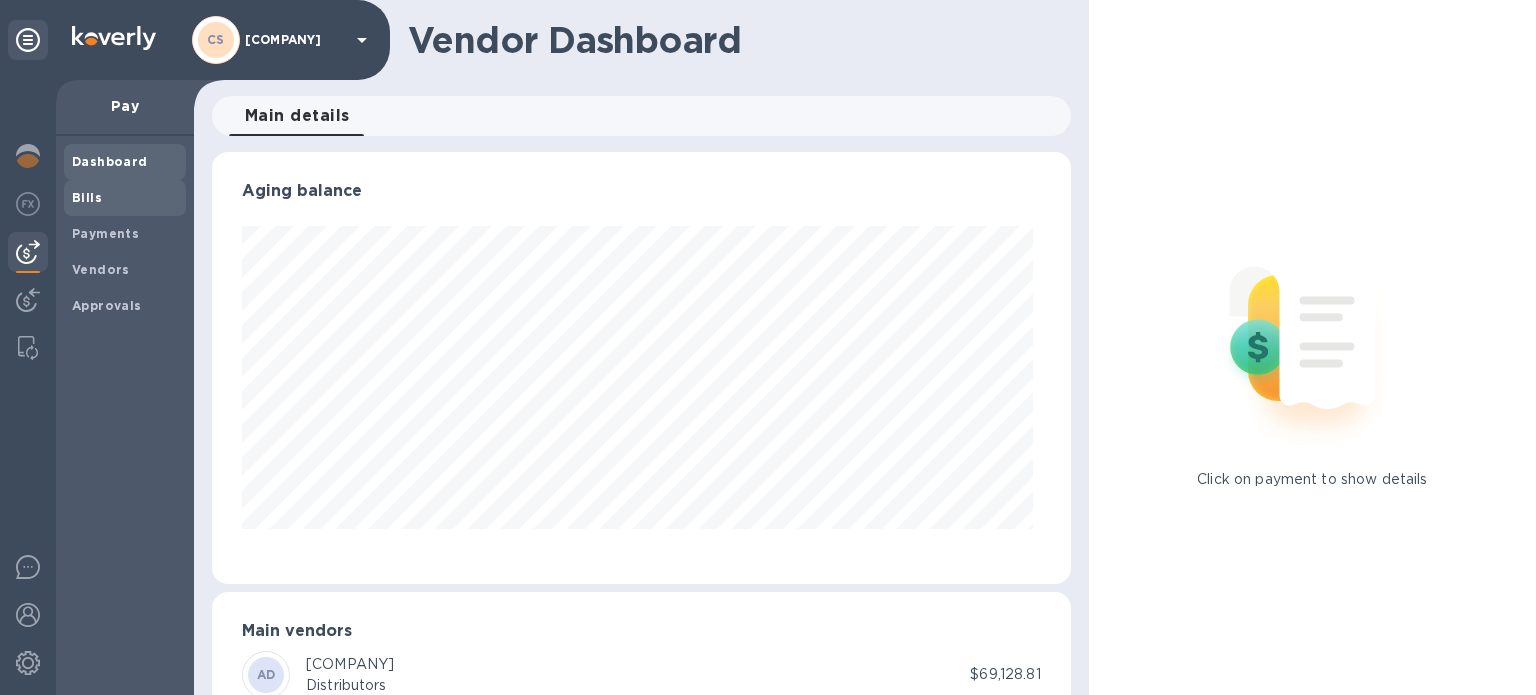 click on "Bills" at bounding box center (87, 197) 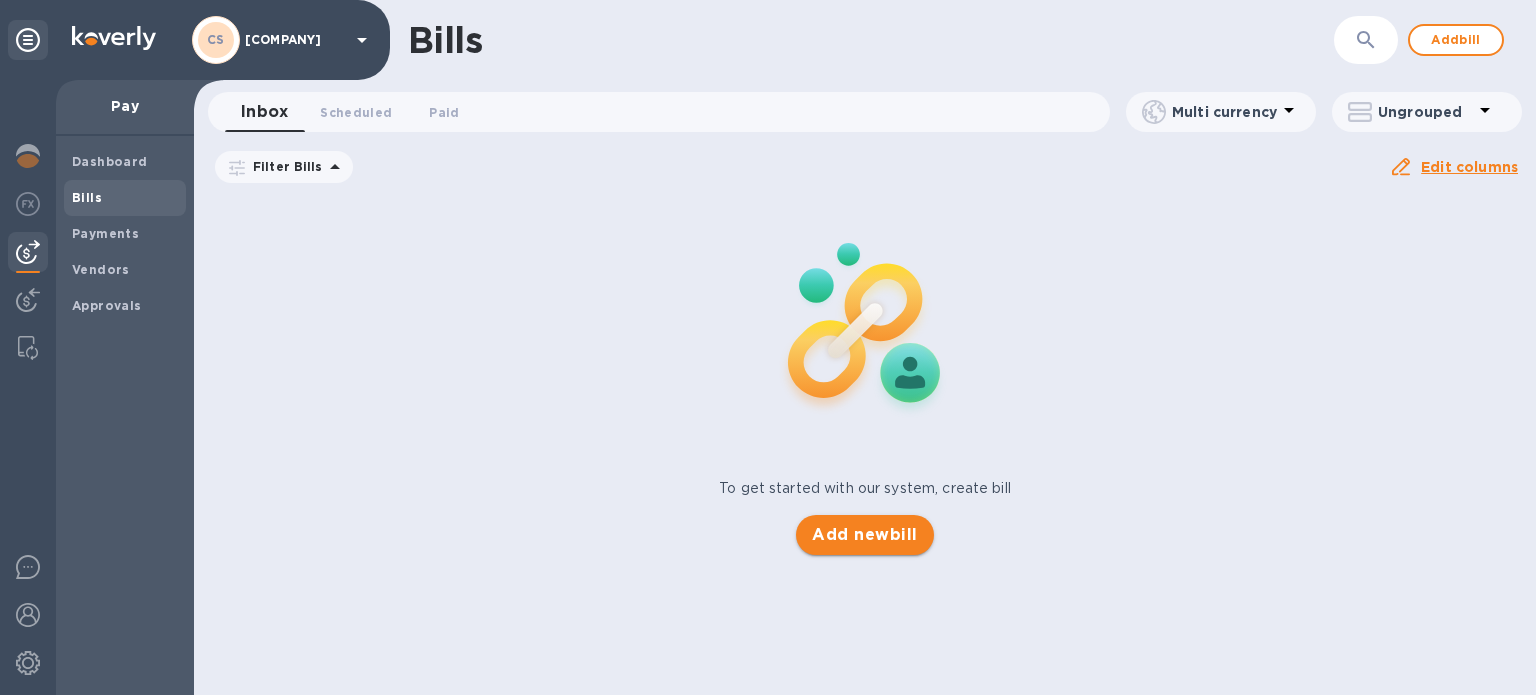 click on "Add new   bill" at bounding box center [864, 535] 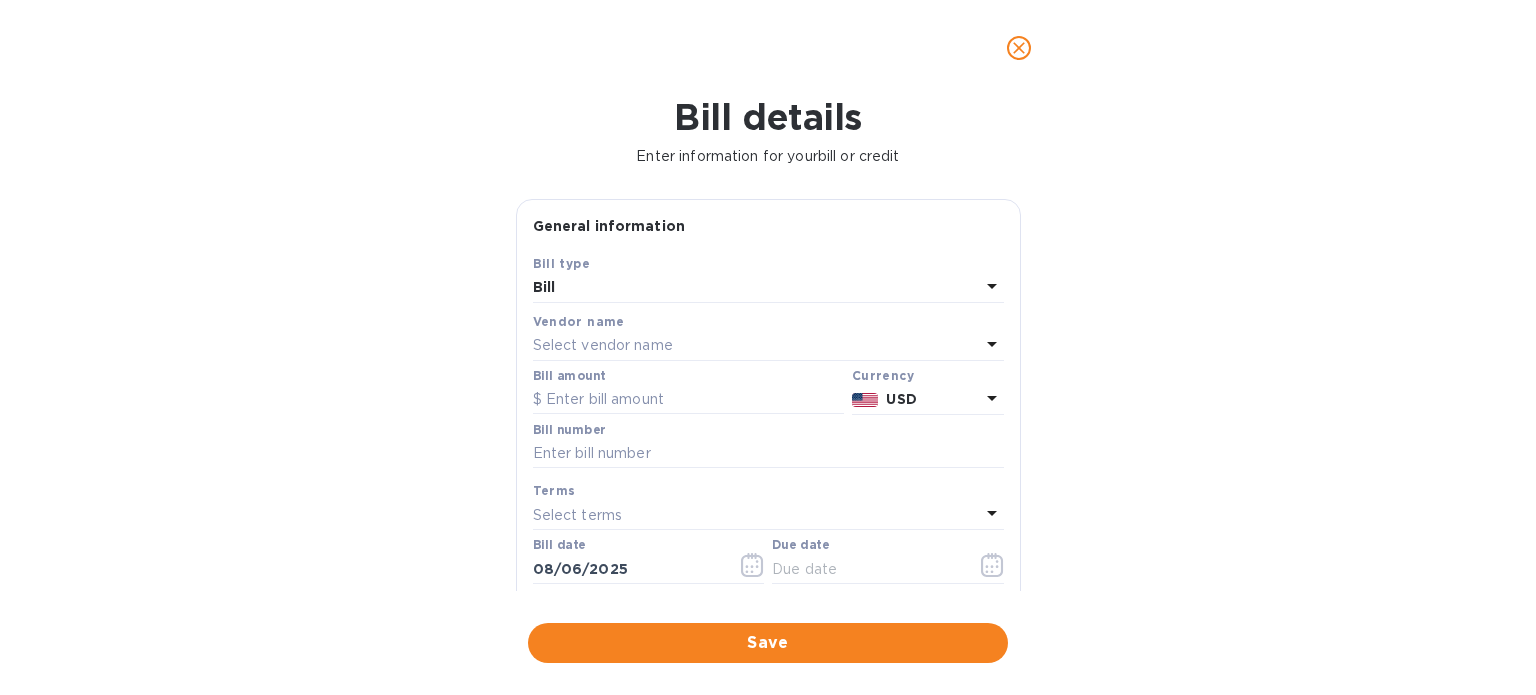 click 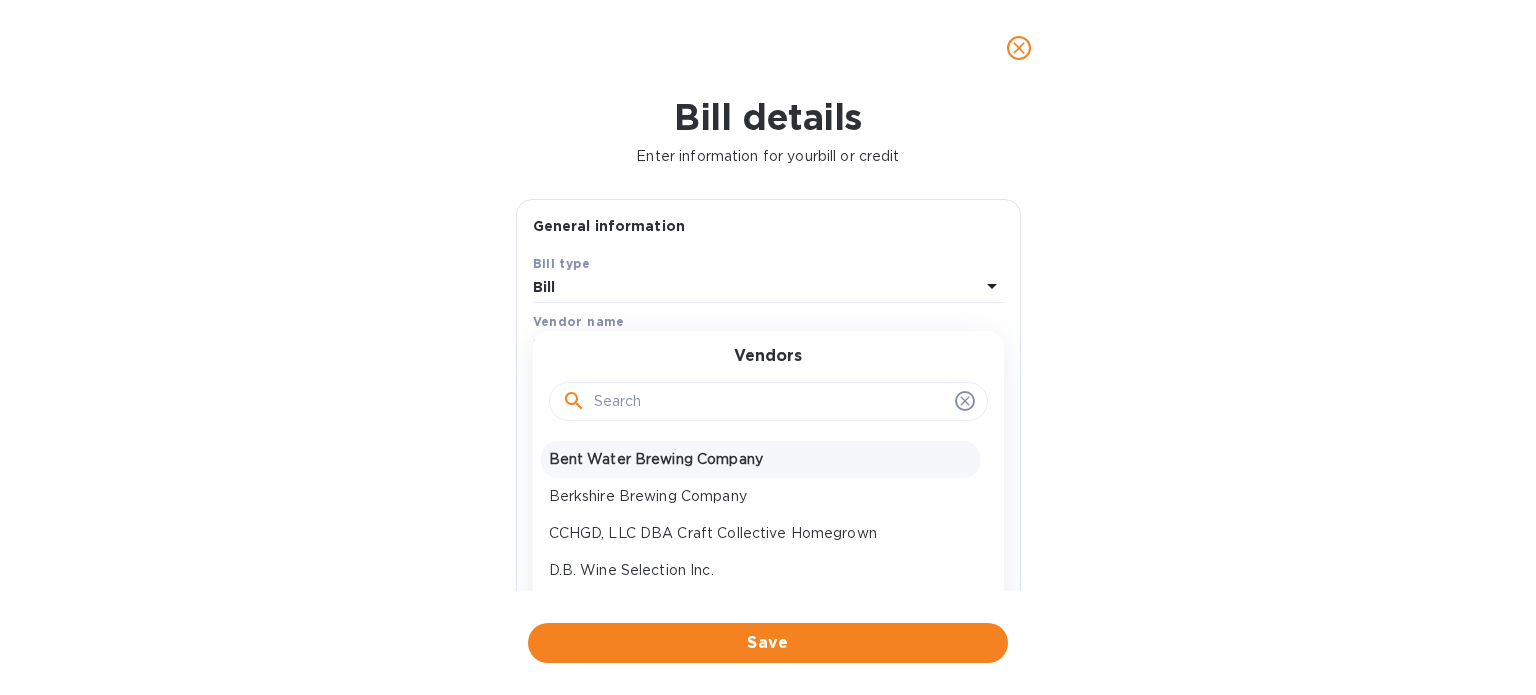 scroll, scrollTop: 363, scrollLeft: 0, axis: vertical 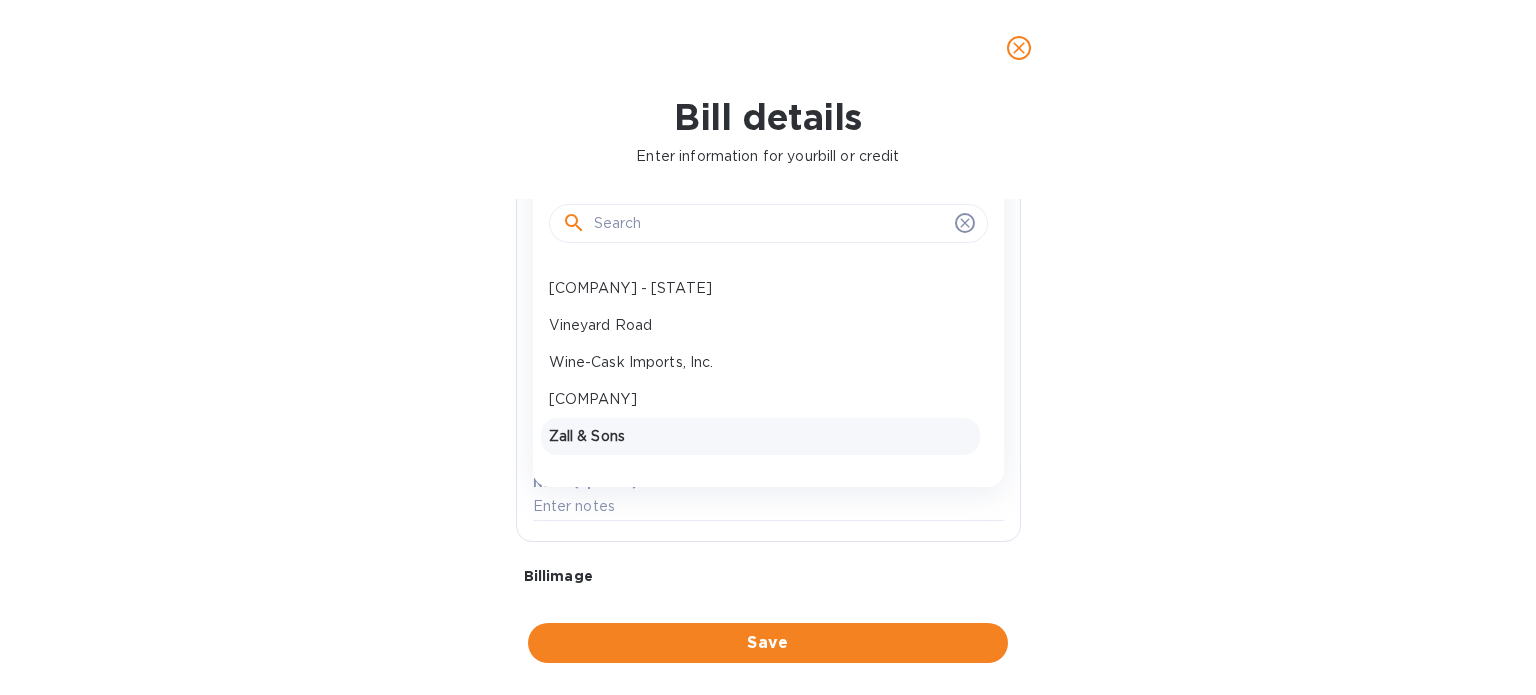 click on "Zall & Sons" at bounding box center (760, 436) 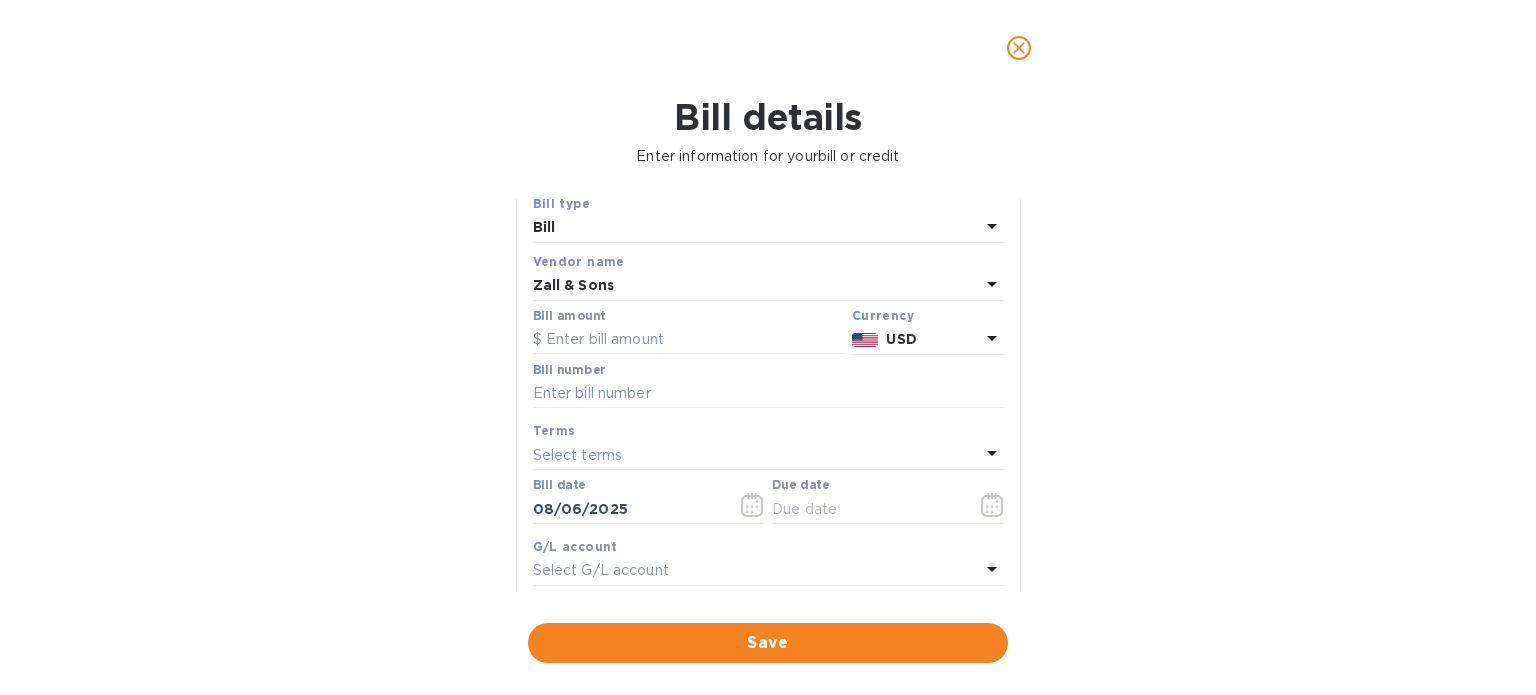 scroll, scrollTop: 60, scrollLeft: 0, axis: vertical 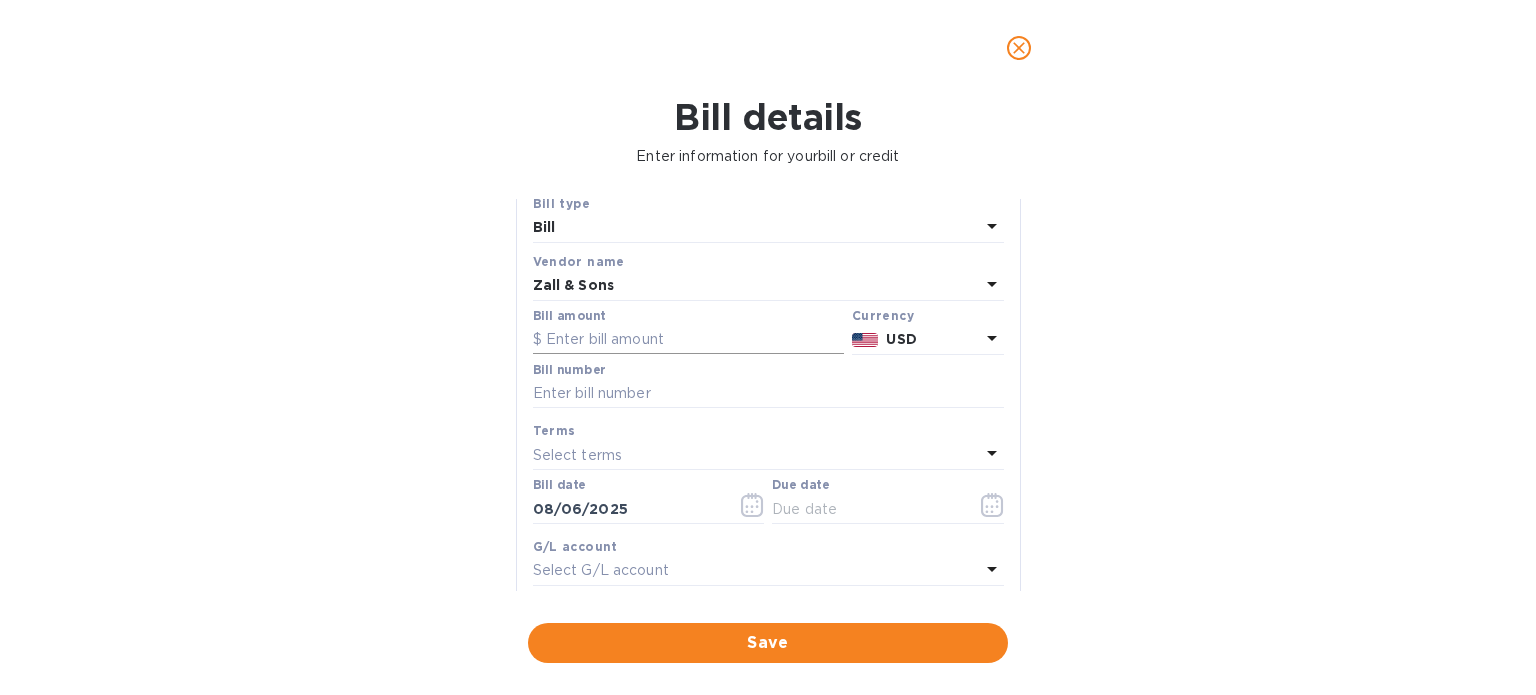 click at bounding box center (688, 340) 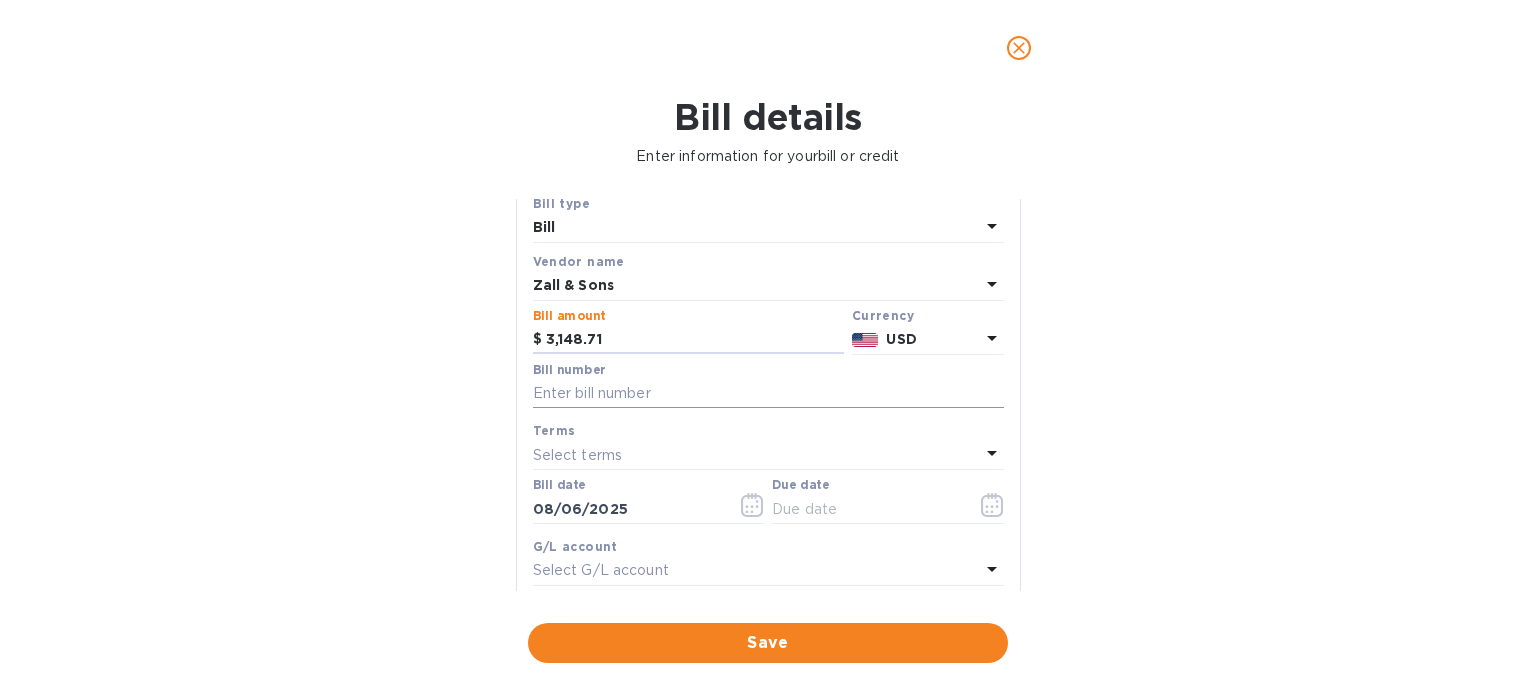 type on "3,148.71" 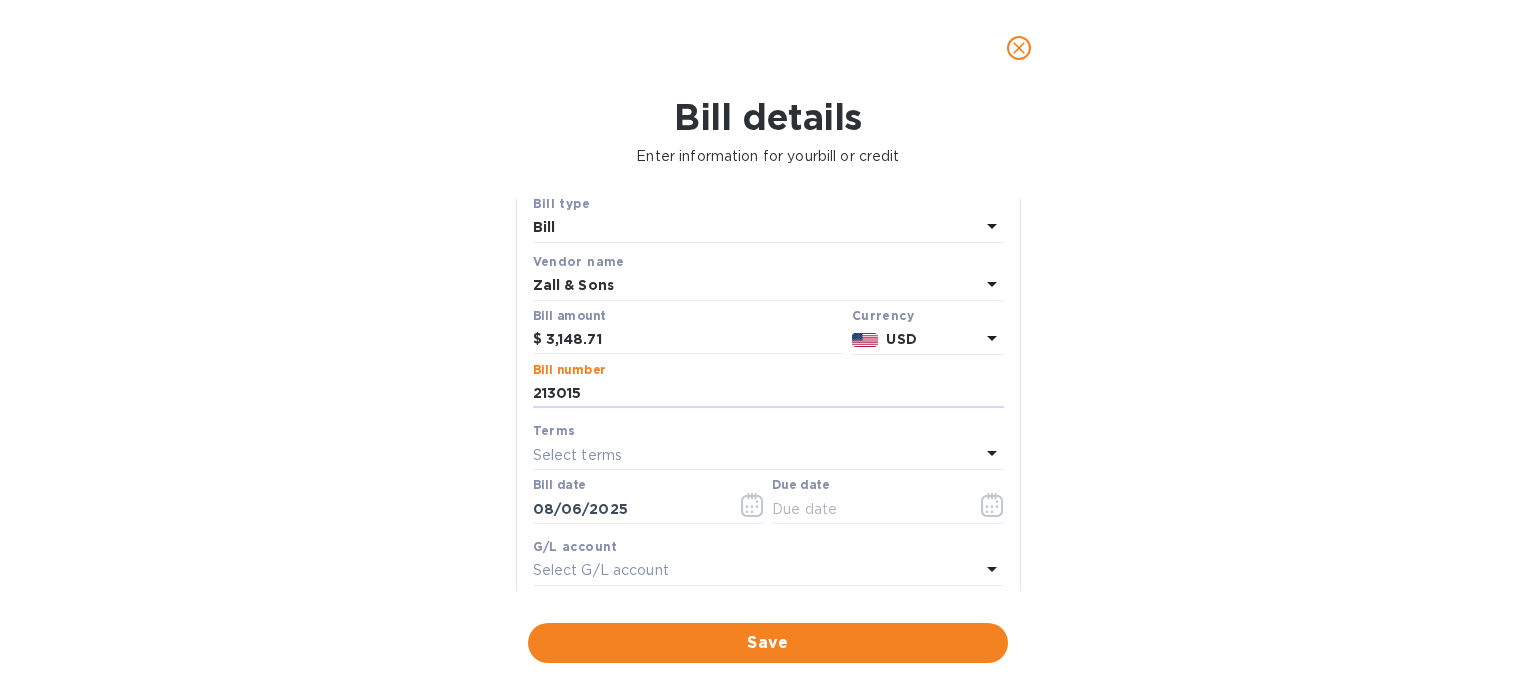 type on "213015" 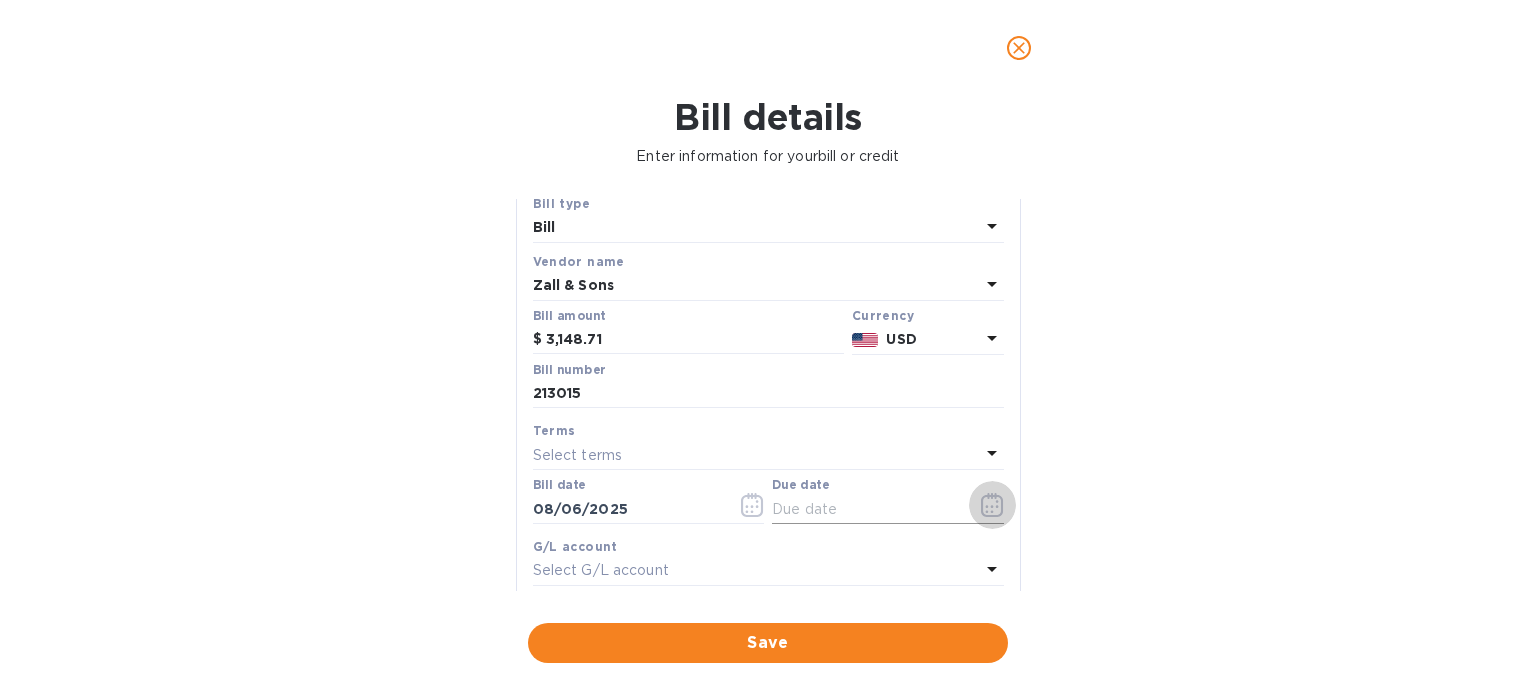 click 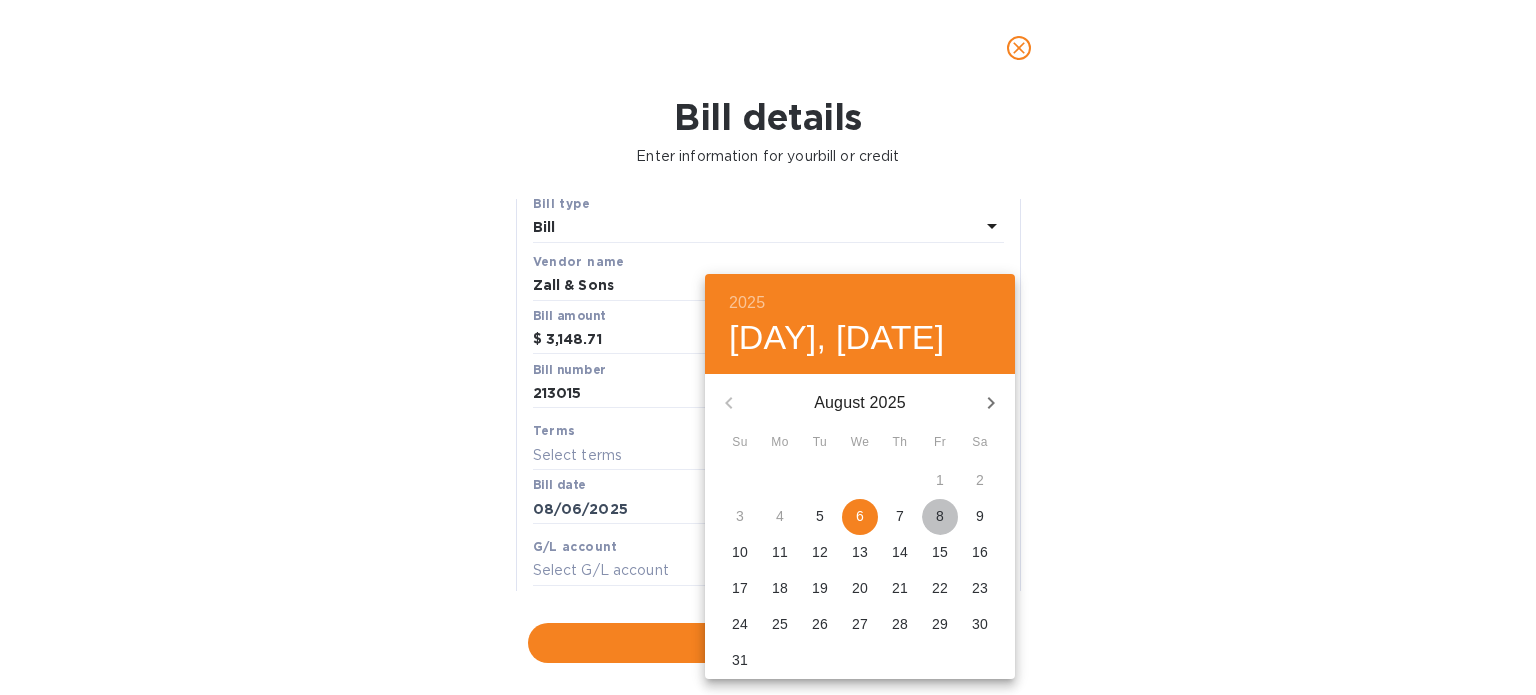 click on "8" at bounding box center [940, 516] 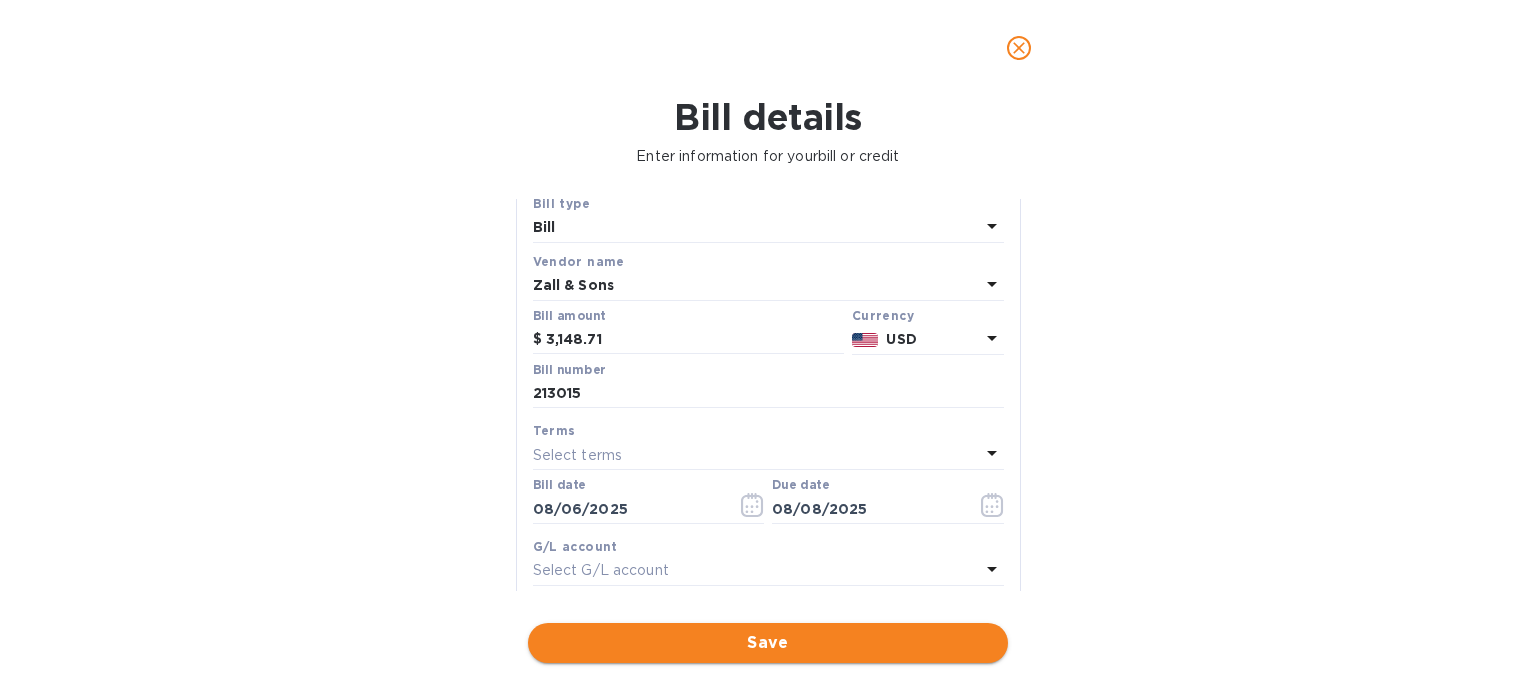 click on "Save" at bounding box center [768, 643] 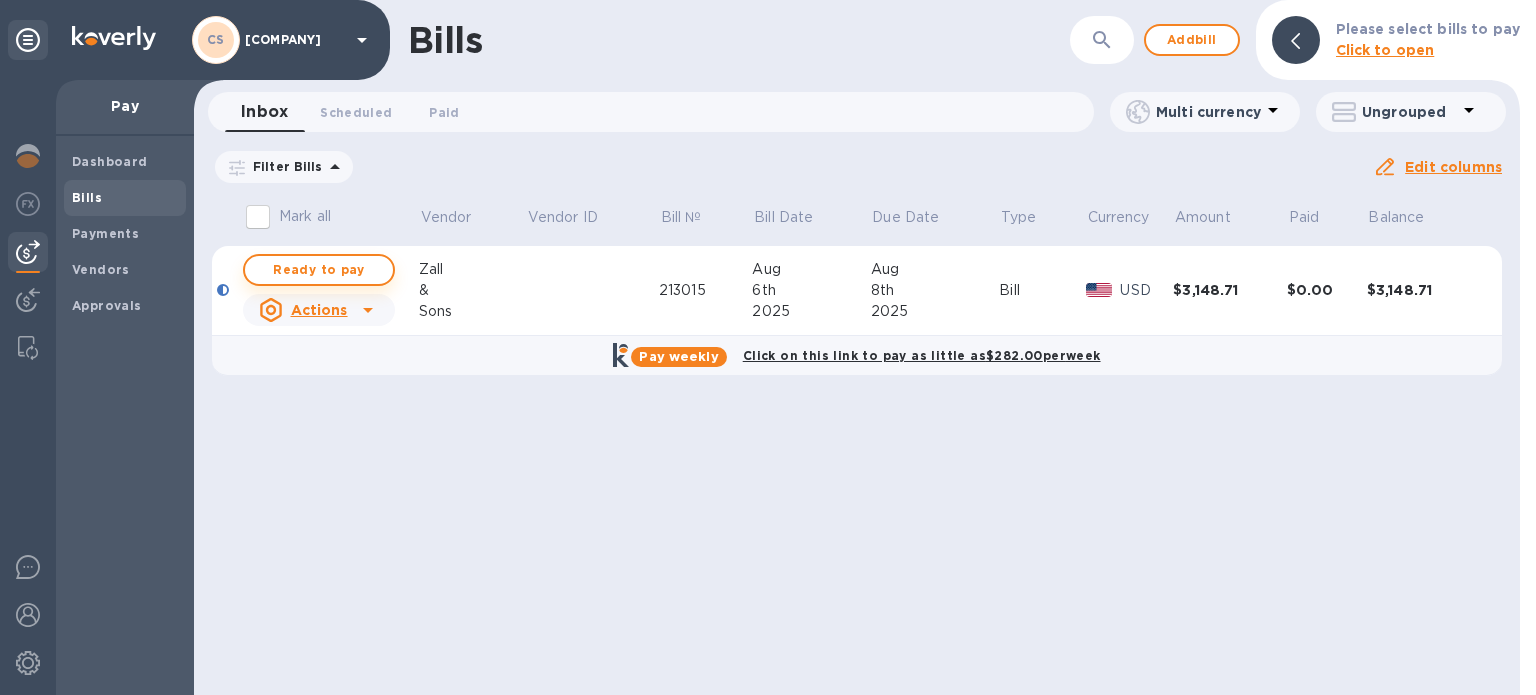 click on "Ready to pay" at bounding box center [319, 270] 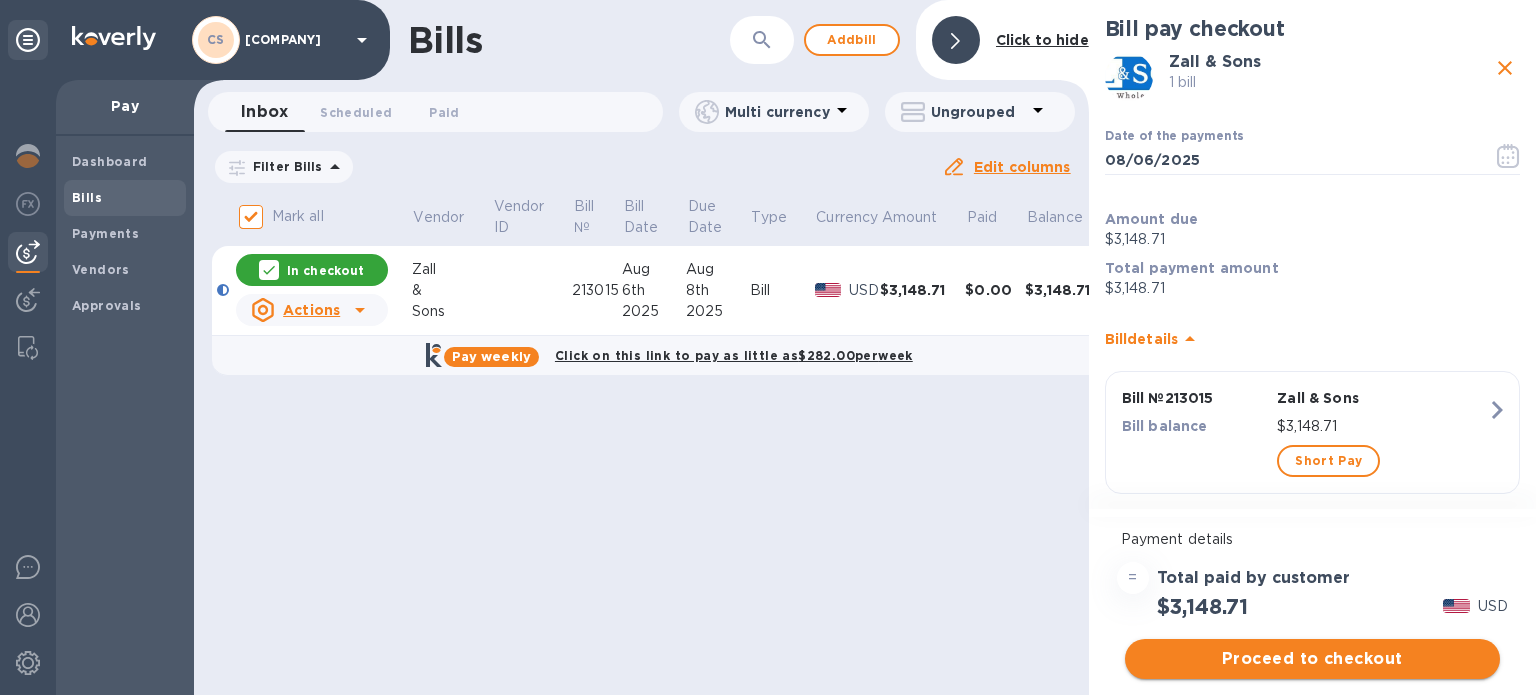 click on "Proceed to checkout" at bounding box center [1312, 659] 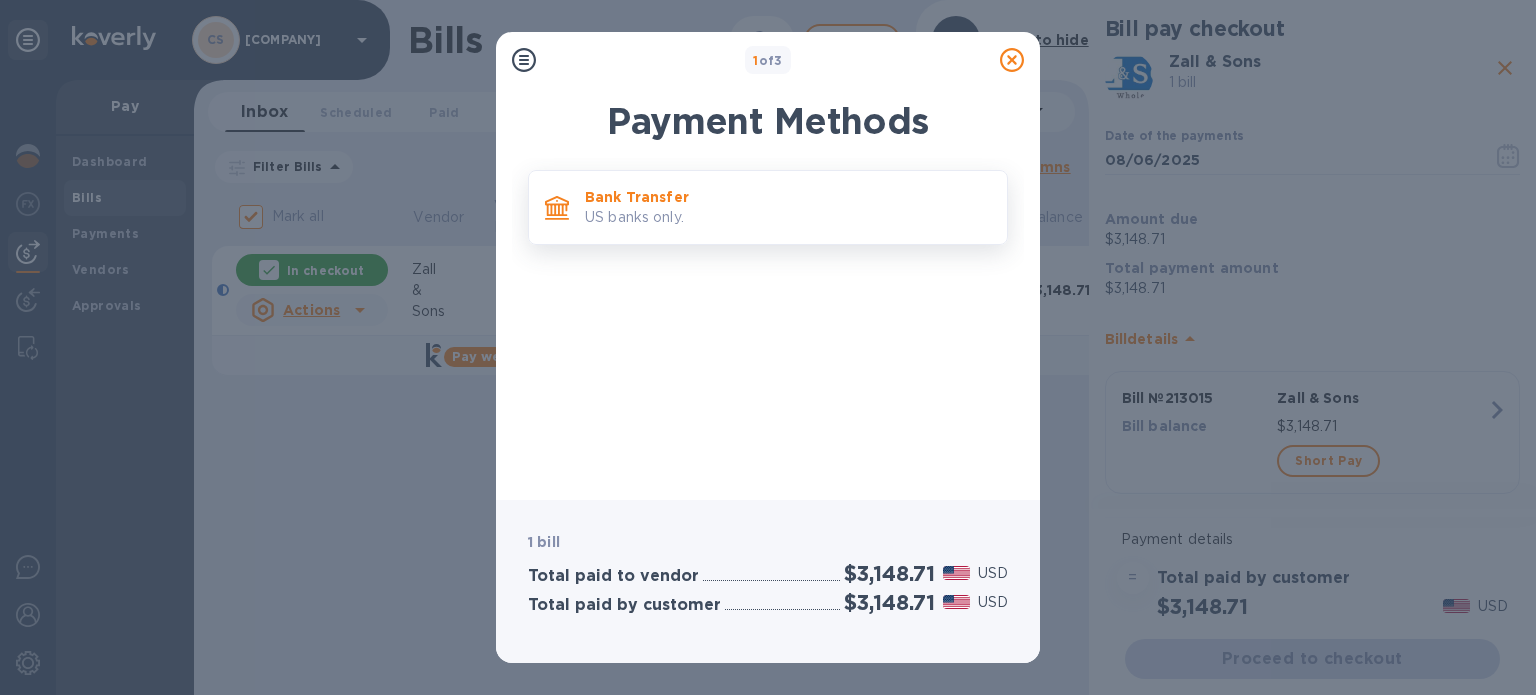 click on "US banks only." at bounding box center [788, 217] 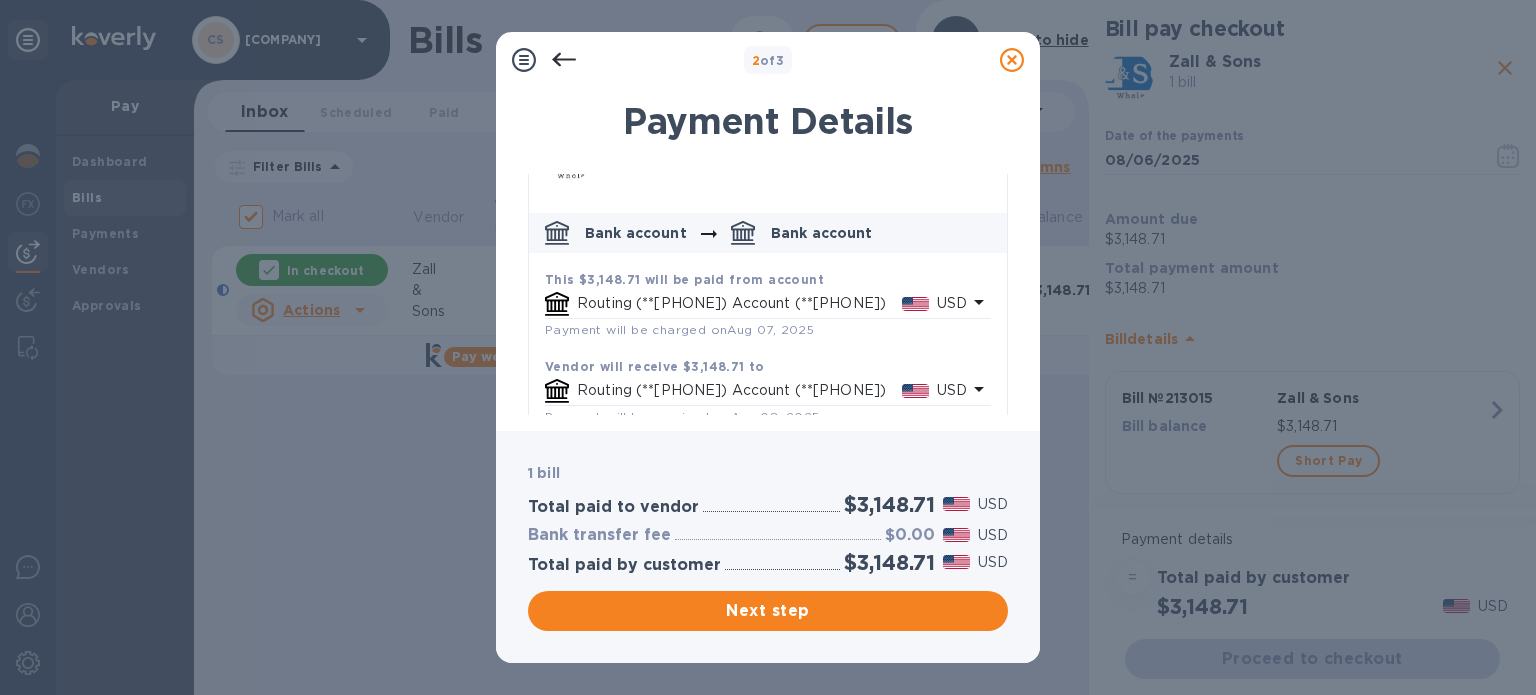 scroll, scrollTop: 0, scrollLeft: 0, axis: both 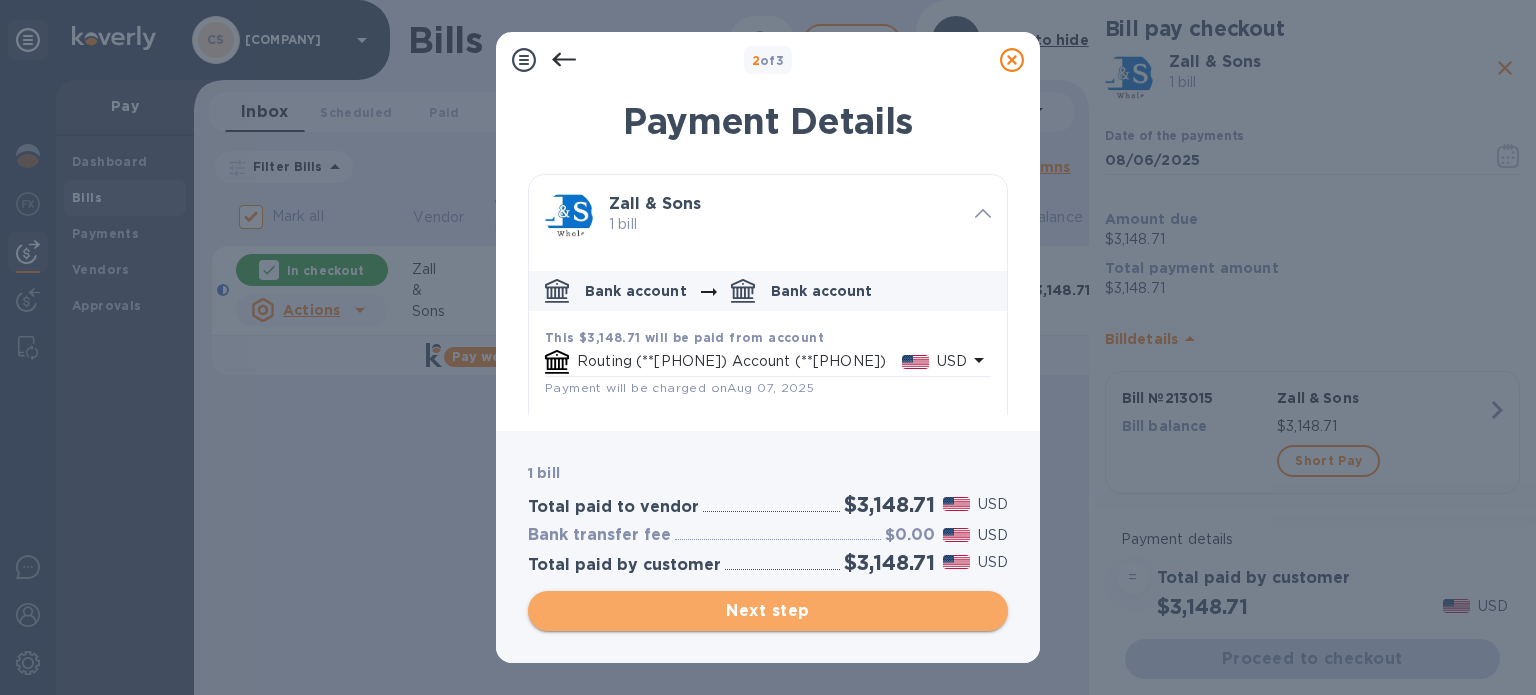 click on "Next step" at bounding box center [768, 611] 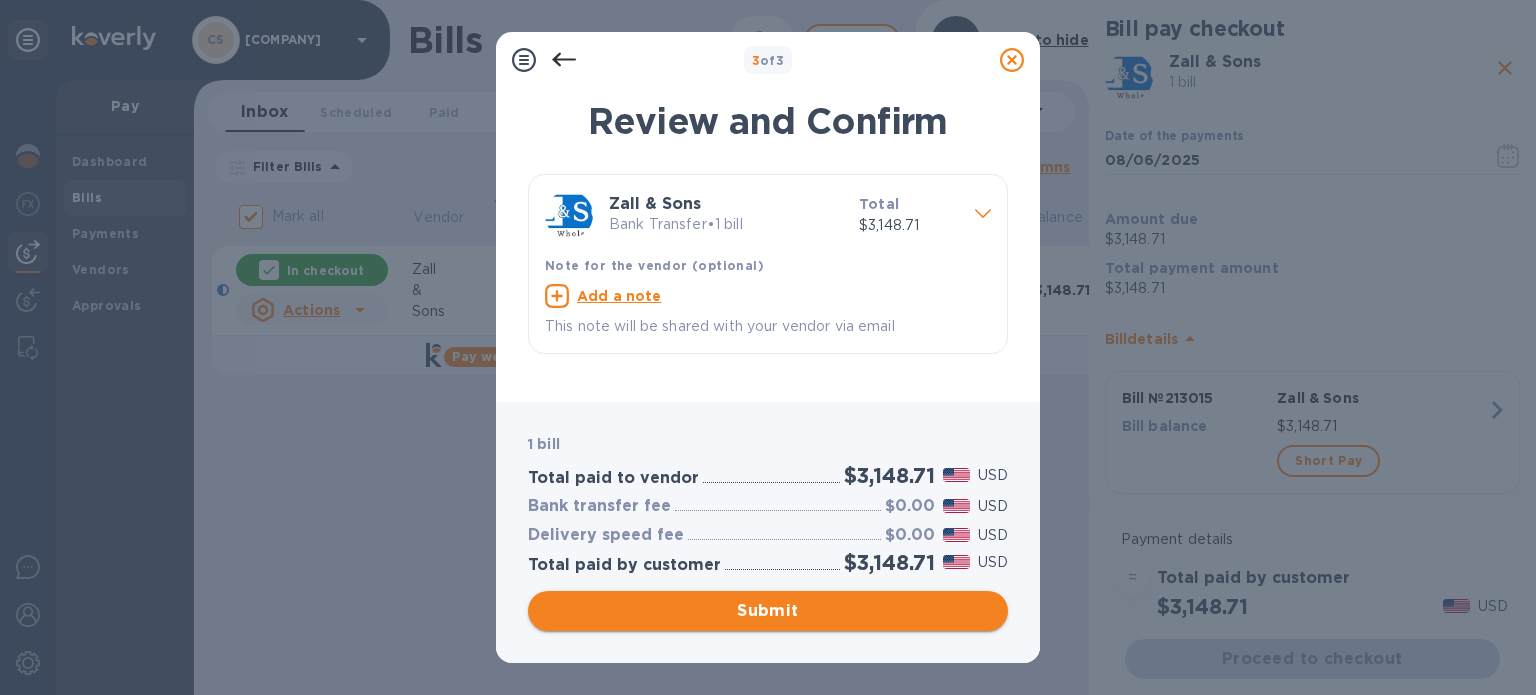 click on "Submit" at bounding box center (768, 611) 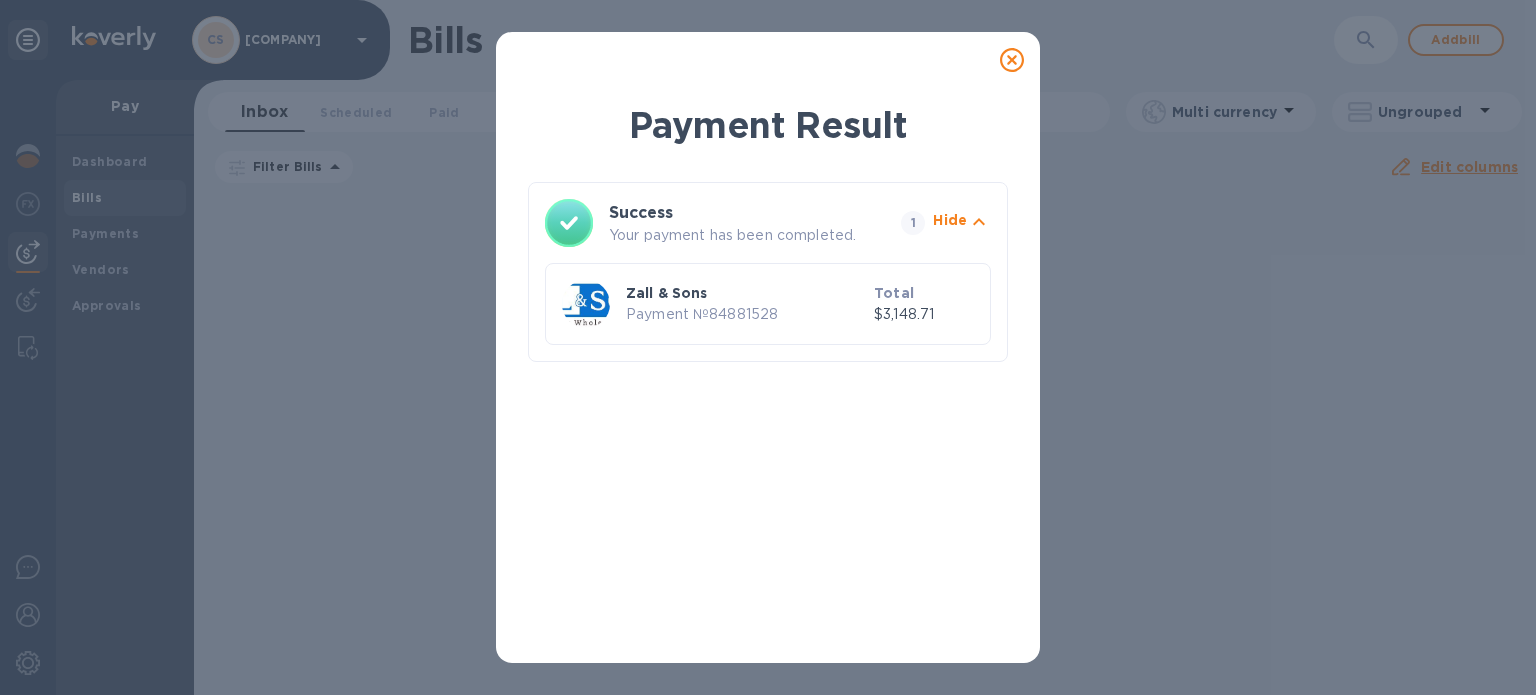 click 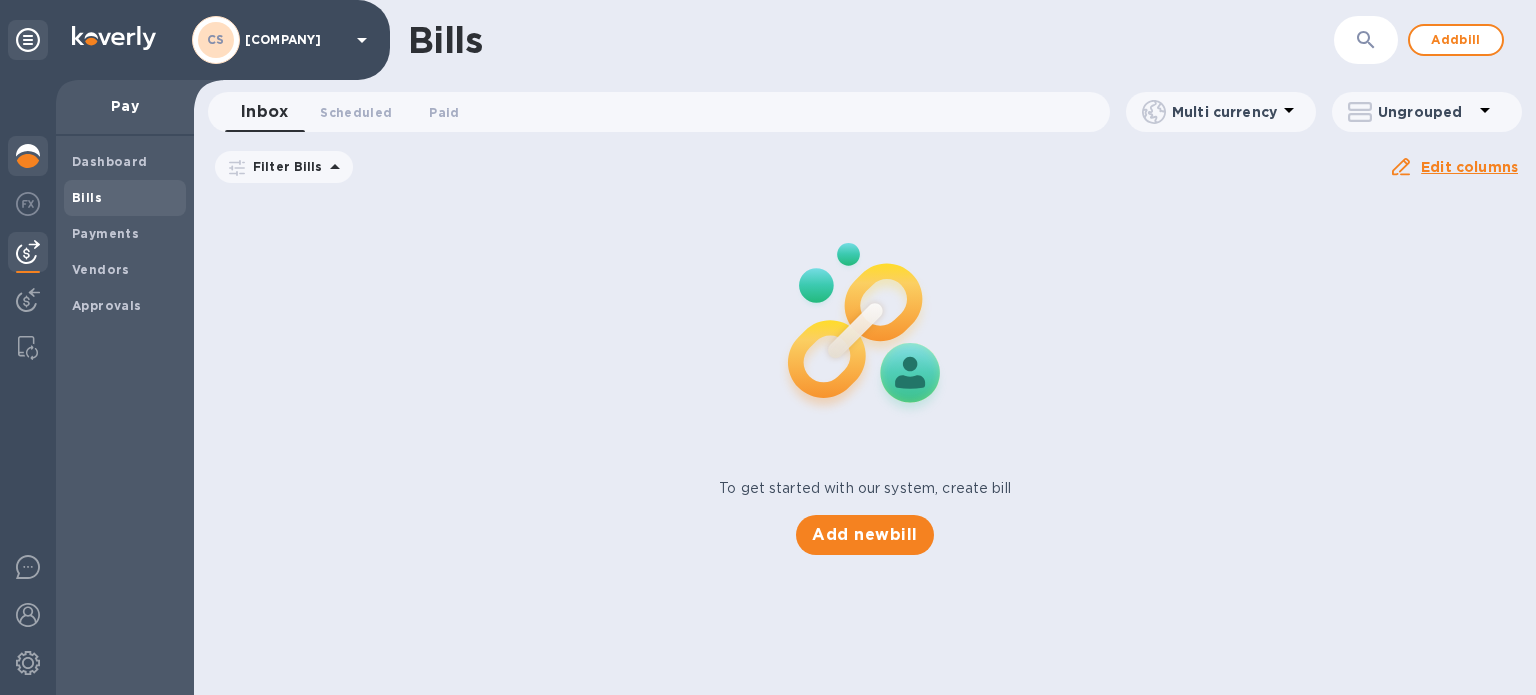 click at bounding box center (28, 156) 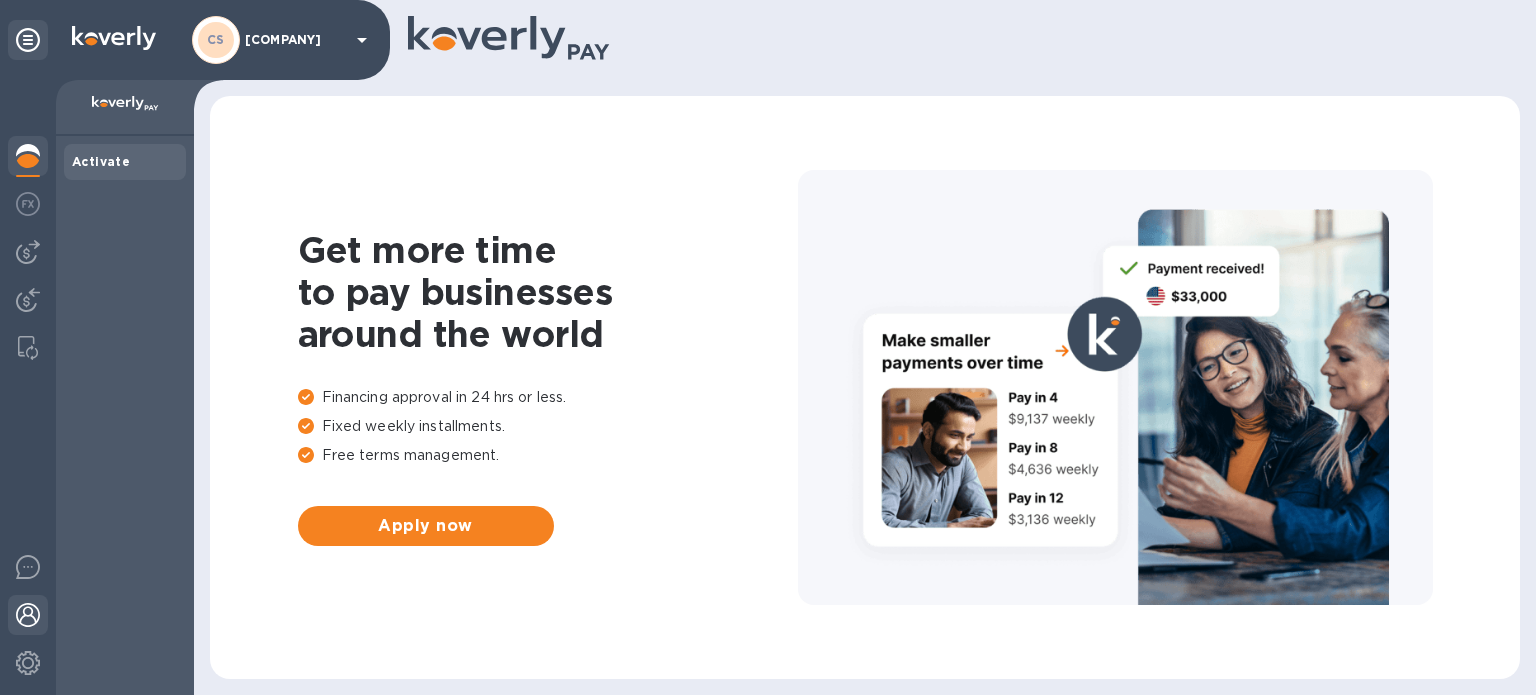 click at bounding box center [28, 615] 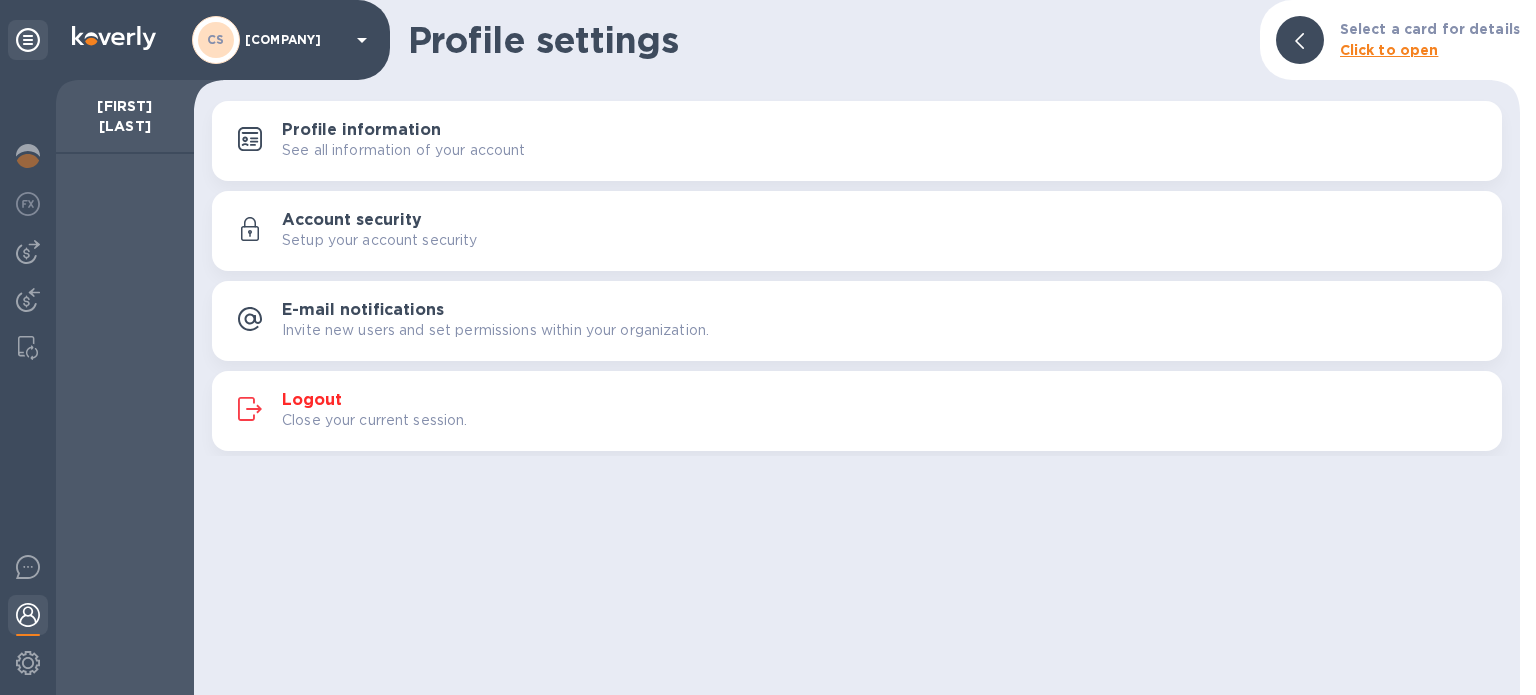 click on "Logout Close your current session." at bounding box center [857, 411] 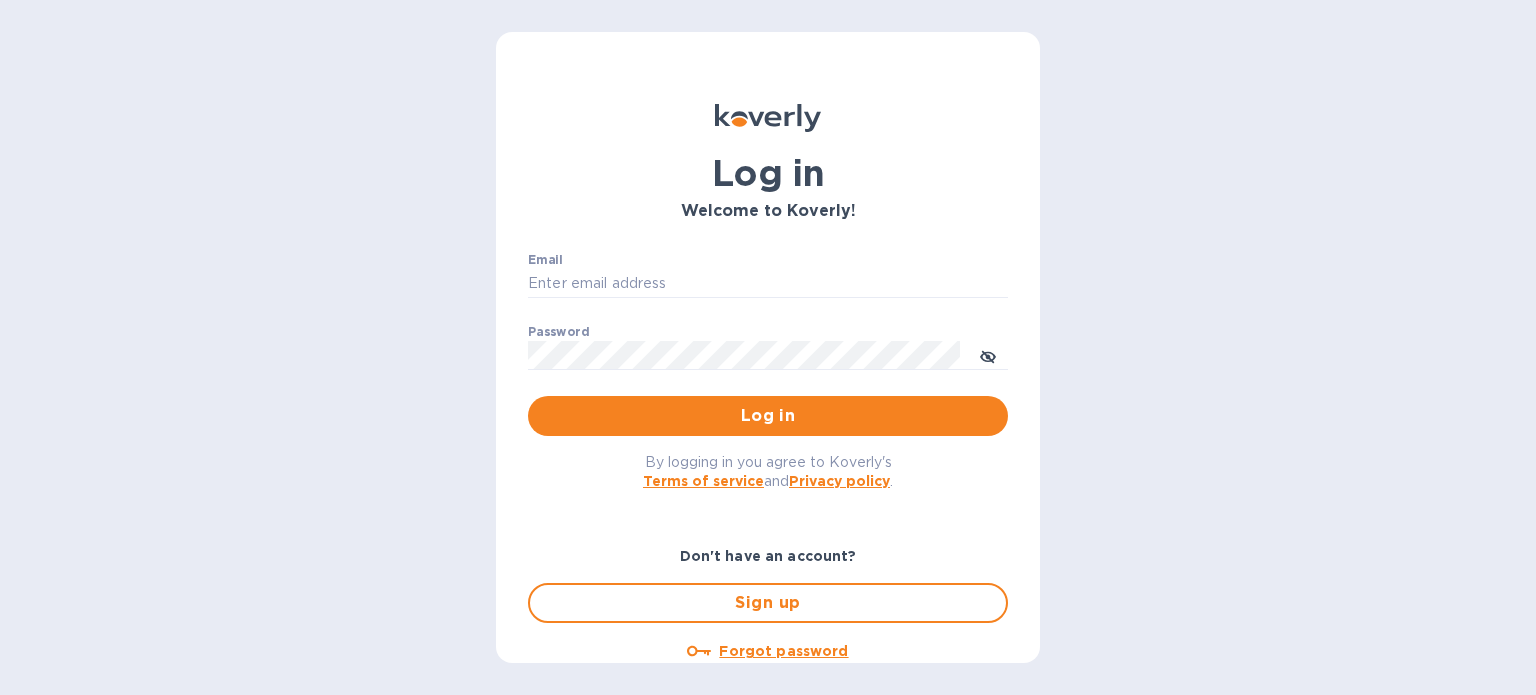 type on "[USERNAME]@[DOMAIN].com" 